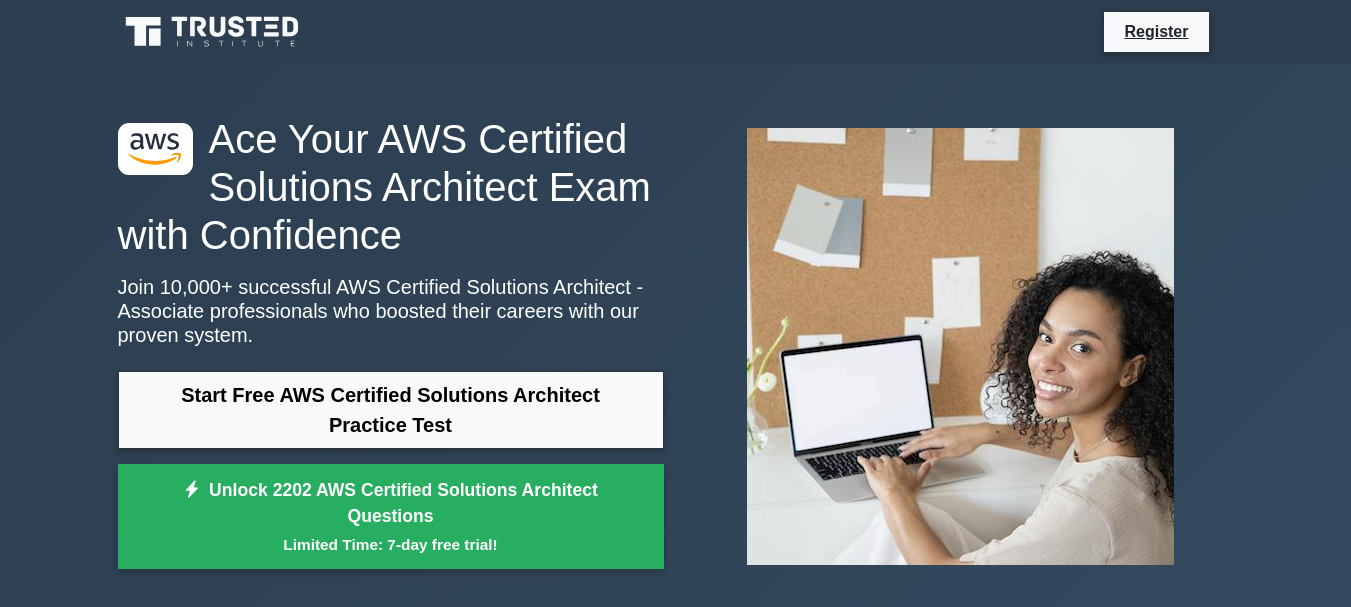 scroll, scrollTop: 0, scrollLeft: 0, axis: both 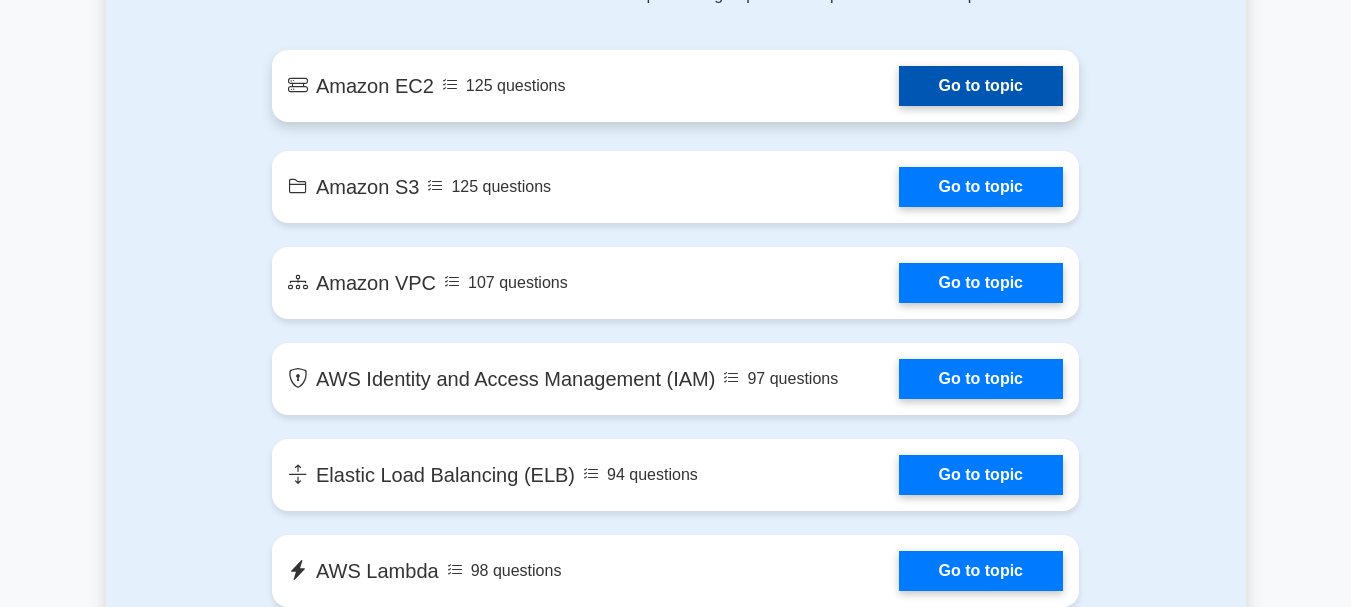 click on "Go to topic" at bounding box center (981, 86) 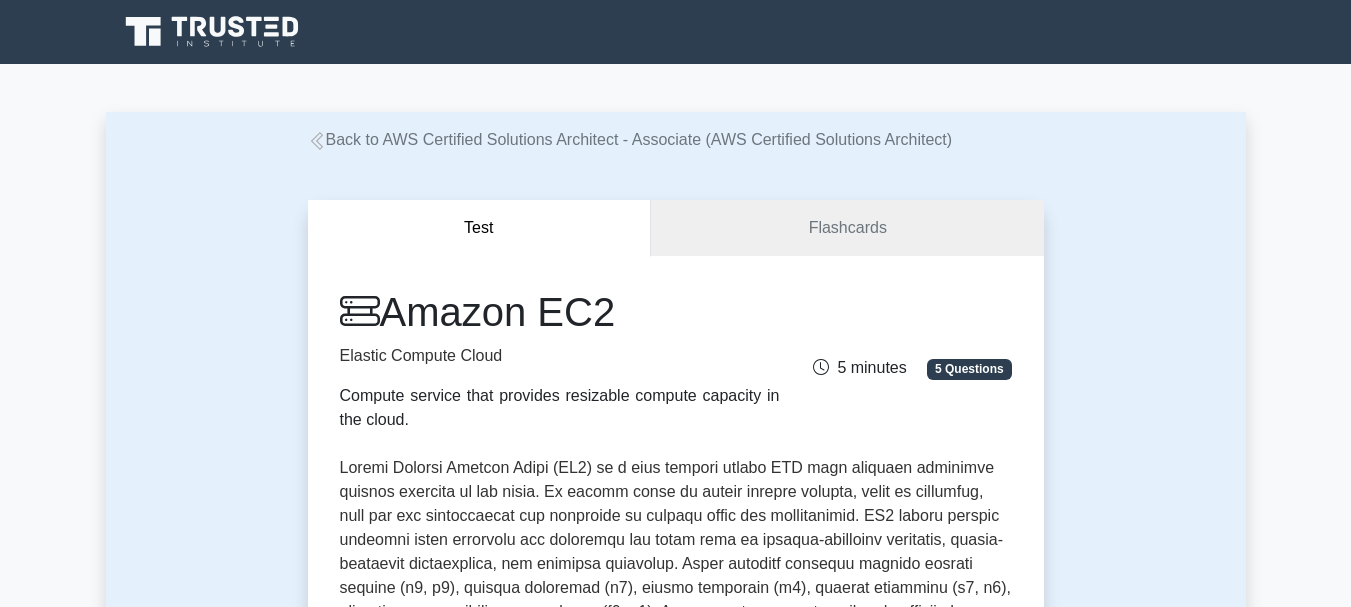 scroll, scrollTop: 0, scrollLeft: 0, axis: both 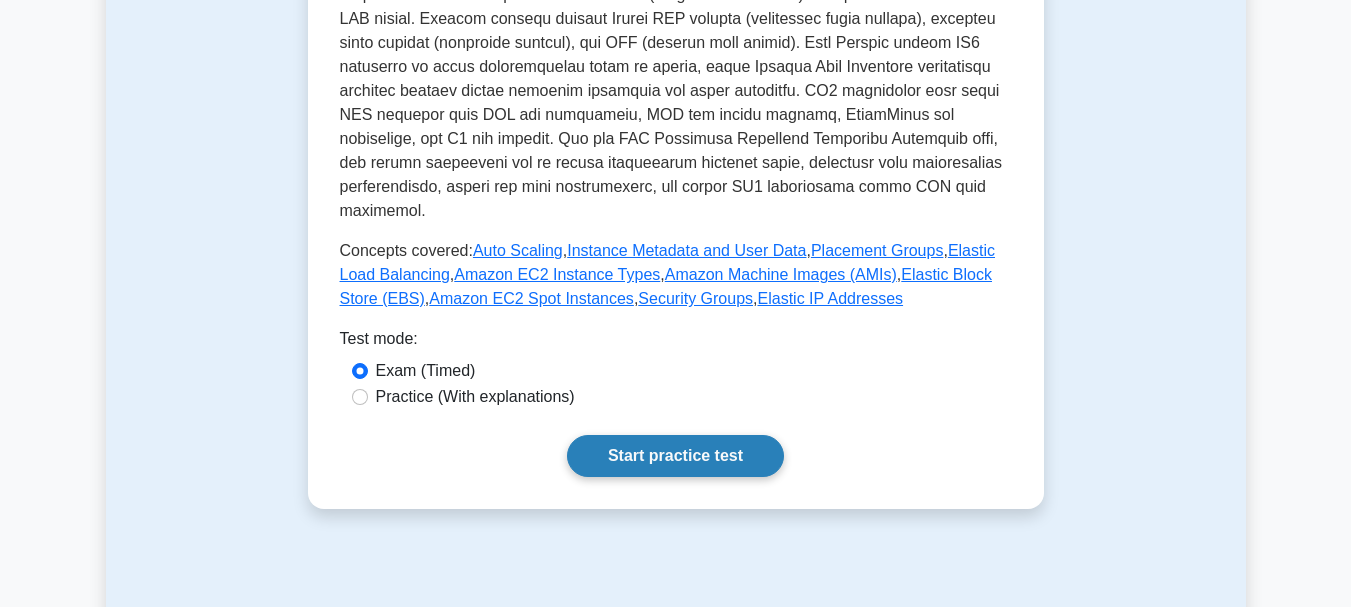 click on "Start practice test" at bounding box center (675, 456) 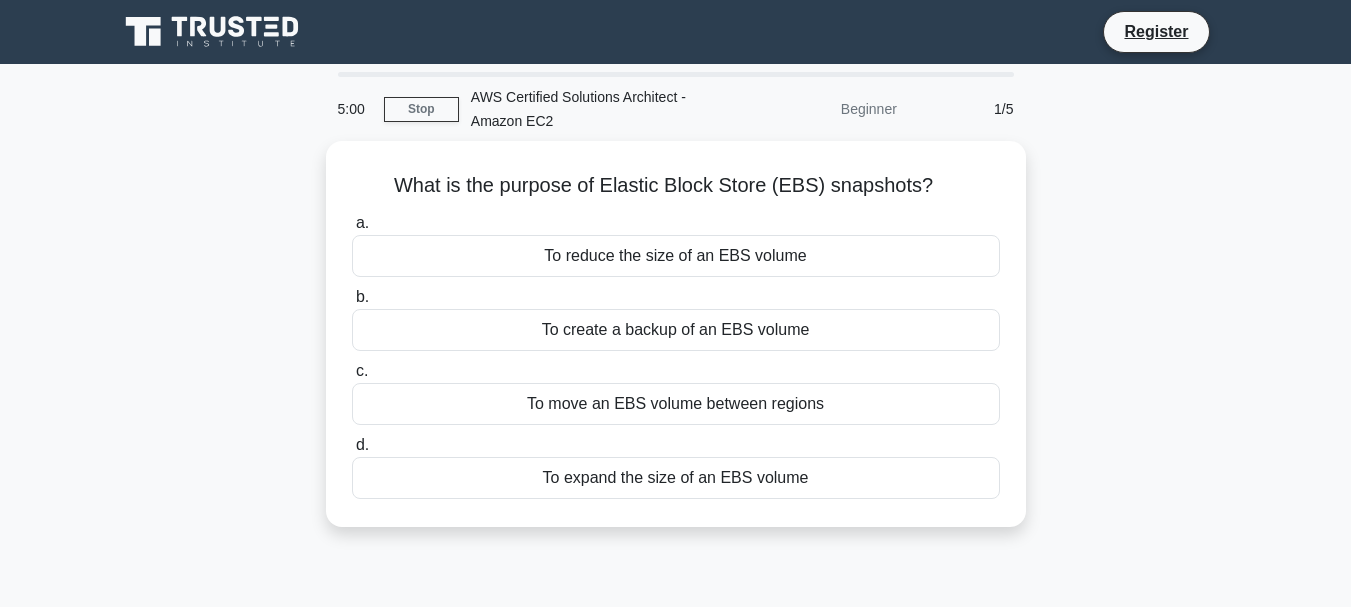 scroll, scrollTop: 0, scrollLeft: 0, axis: both 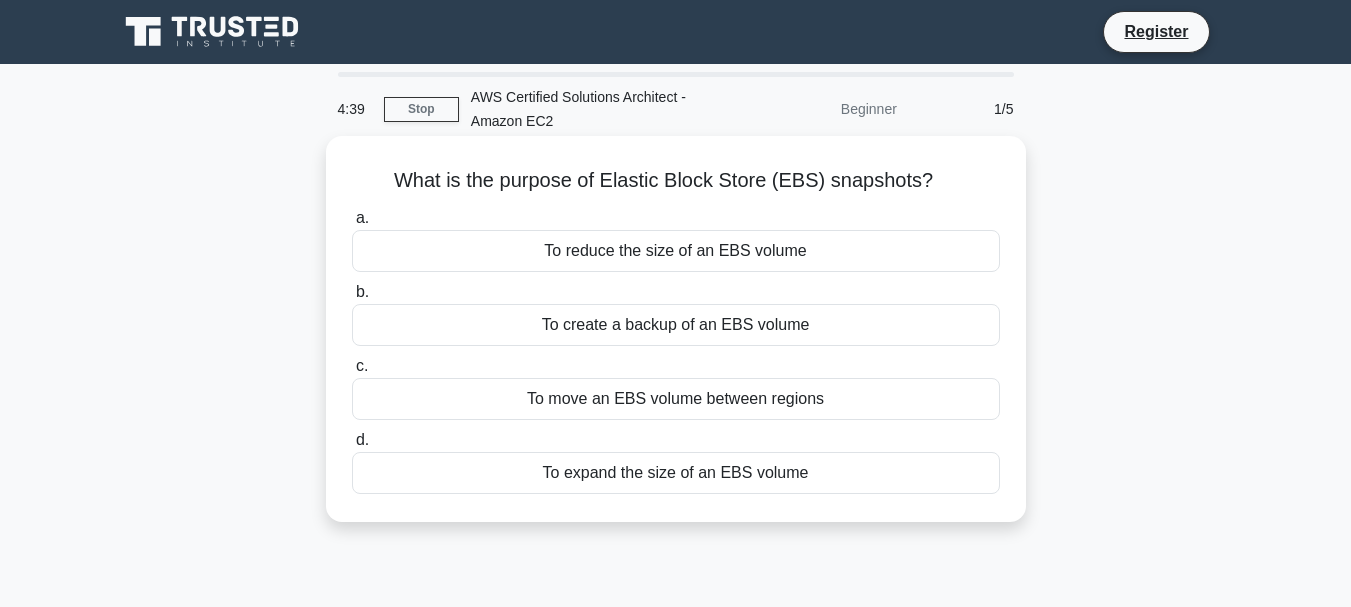 click on "To create a backup of an EBS volume" at bounding box center (676, 325) 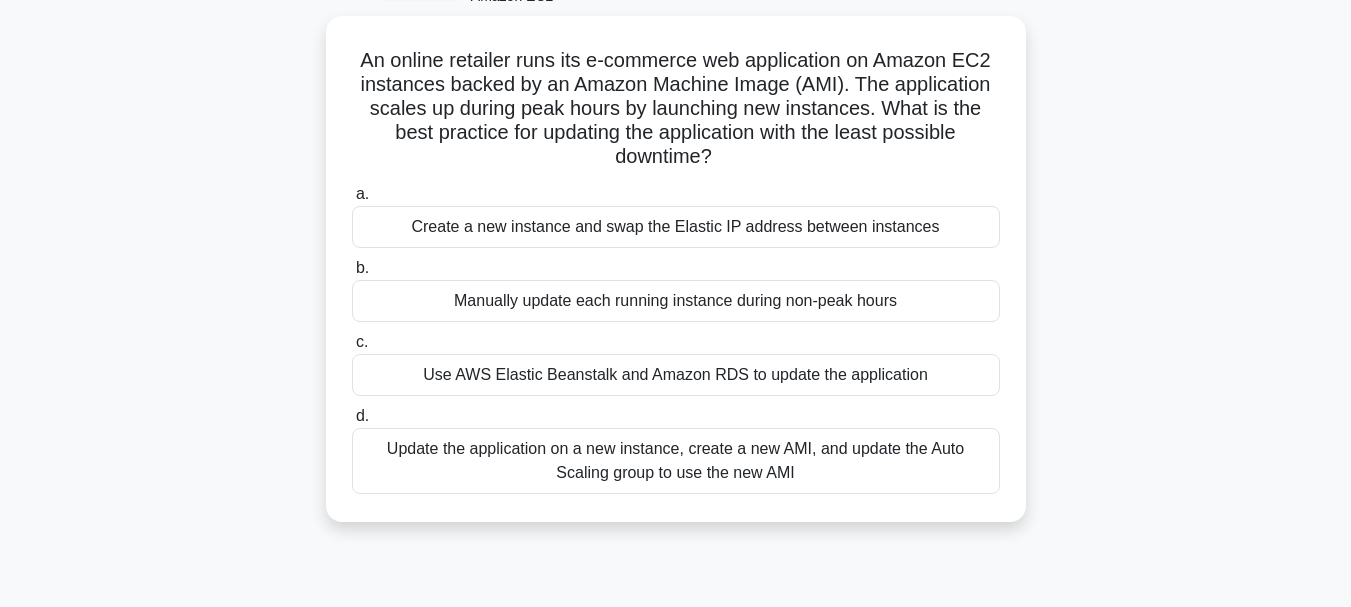 scroll, scrollTop: 127, scrollLeft: 0, axis: vertical 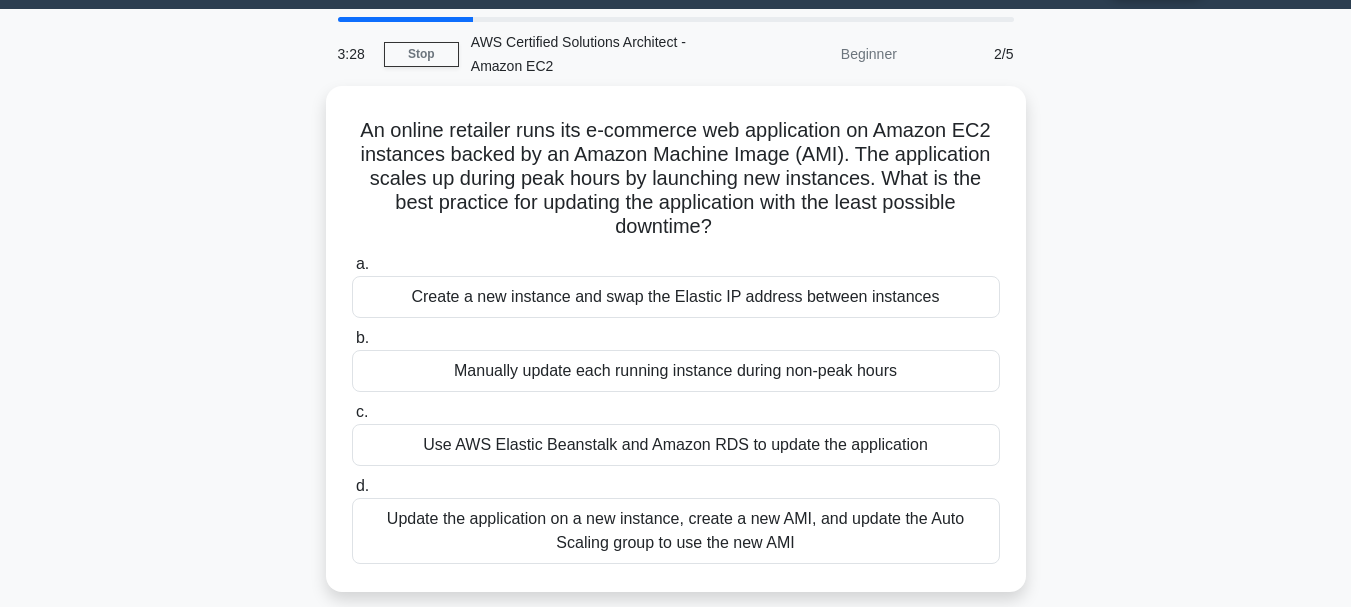 drag, startPoint x: 1350, startPoint y: 242, endPoint x: 1350, endPoint y: 219, distance: 23 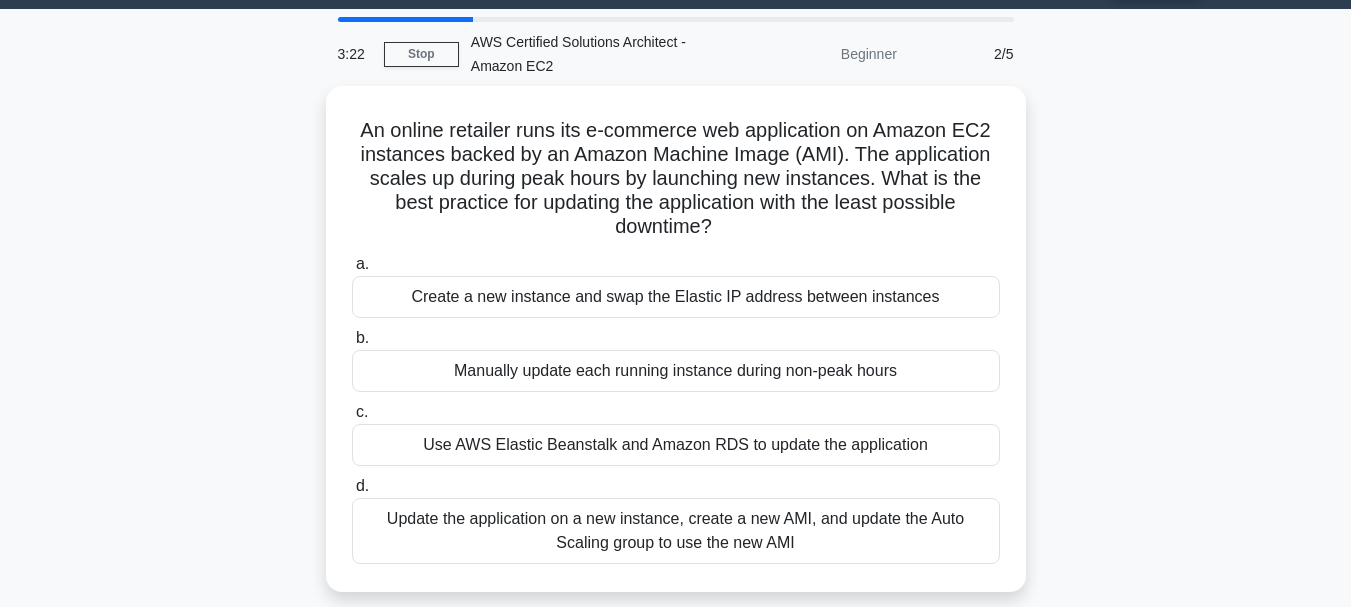 scroll, scrollTop: 74, scrollLeft: 0, axis: vertical 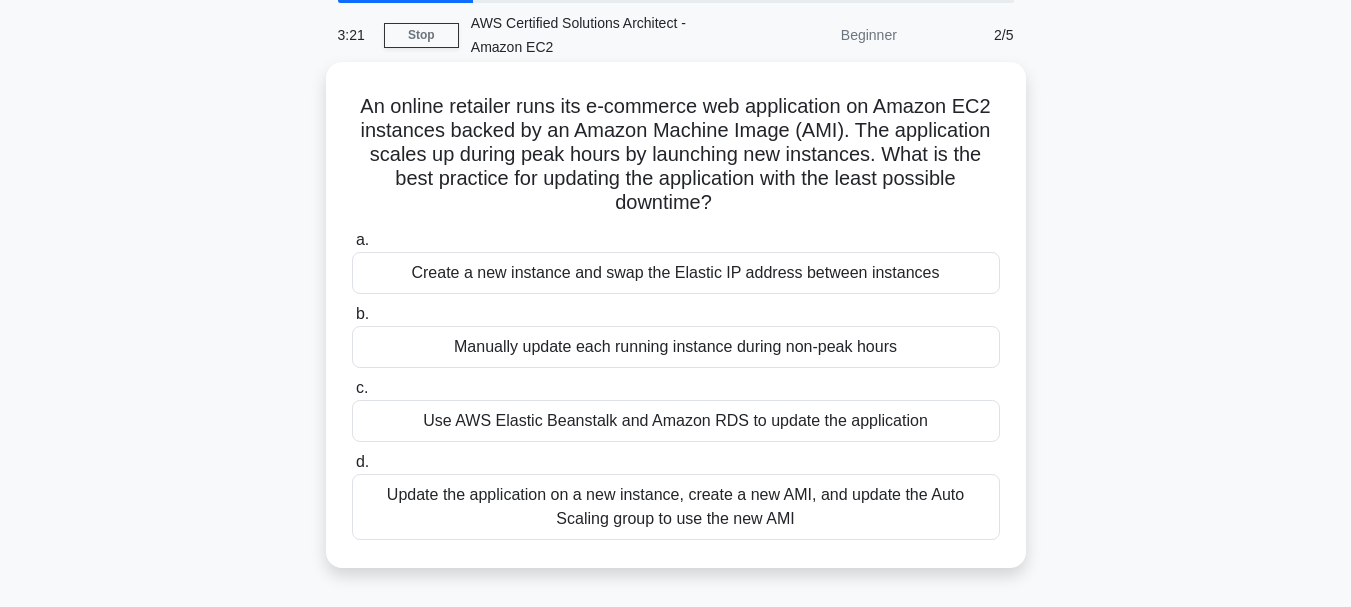 click on "Update the application on a new instance, create a new AMI, and update the Auto Scaling group to use the new AMI" at bounding box center [676, 507] 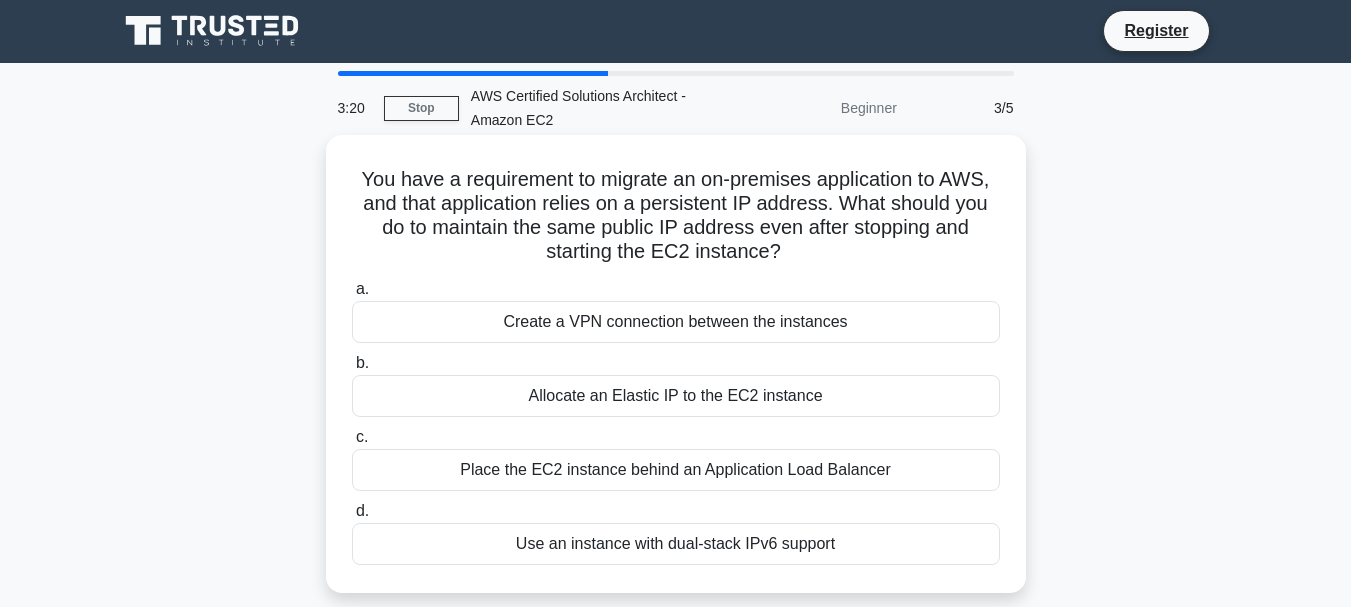 scroll, scrollTop: 0, scrollLeft: 0, axis: both 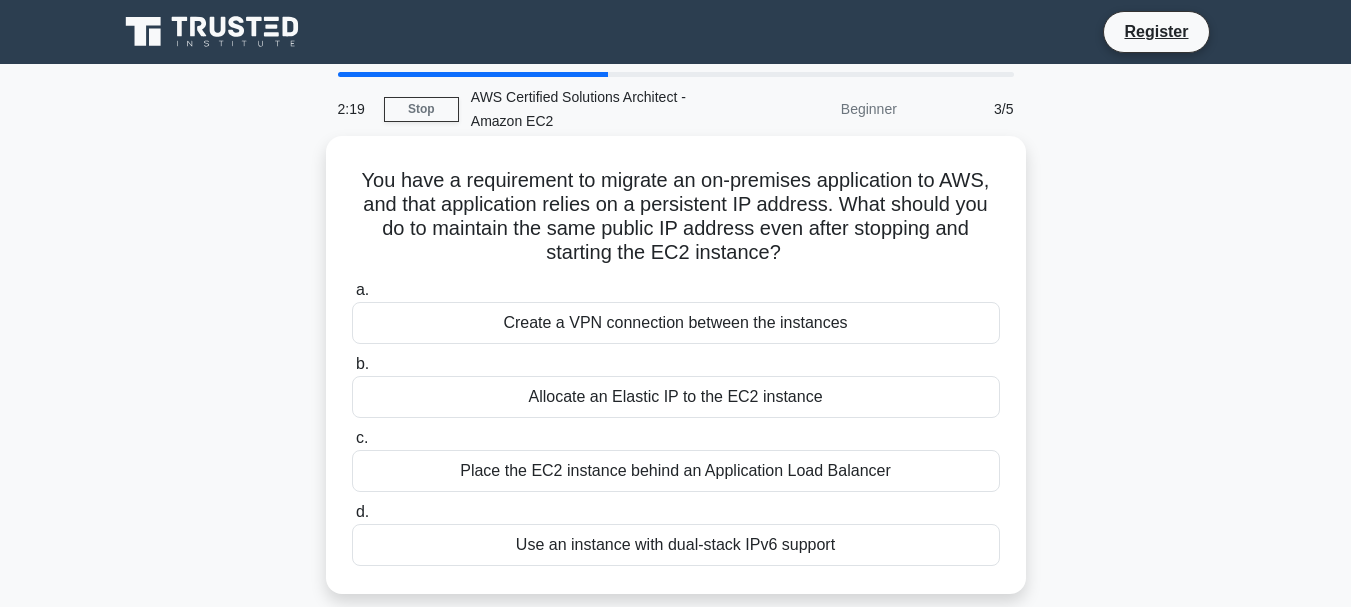 click on "Allocate an Elastic IP to the EC2 instance" at bounding box center (676, 397) 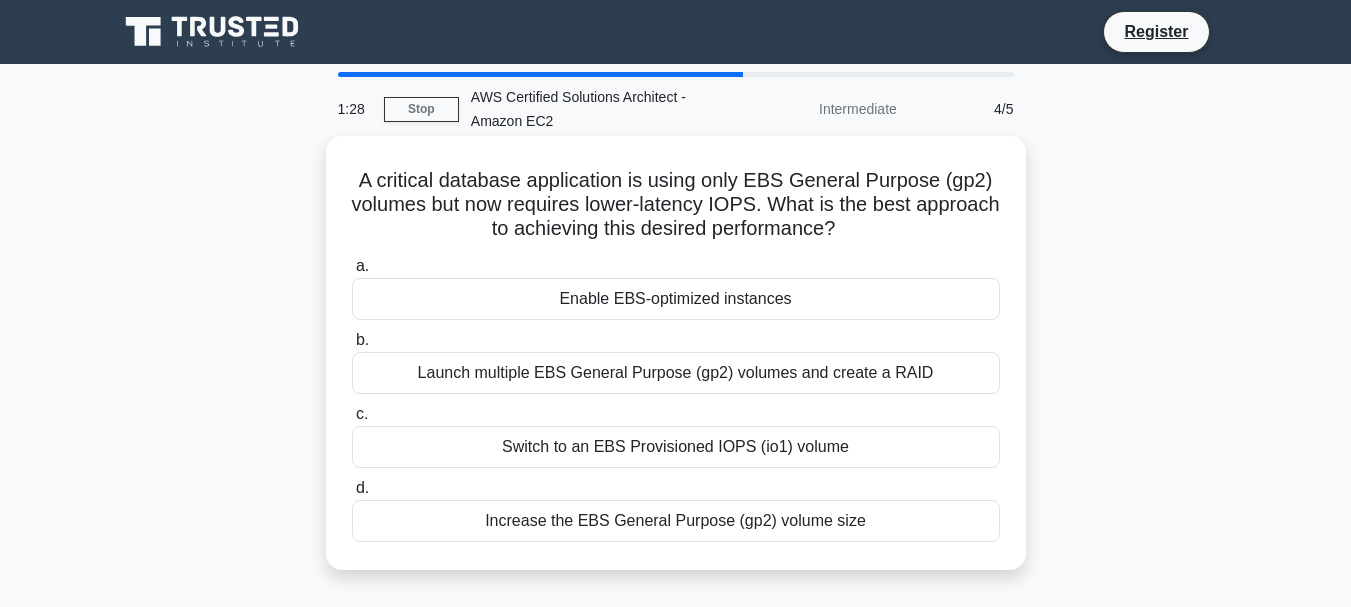 click on "Increase the EBS General Purpose (gp2) volume size" at bounding box center [676, 521] 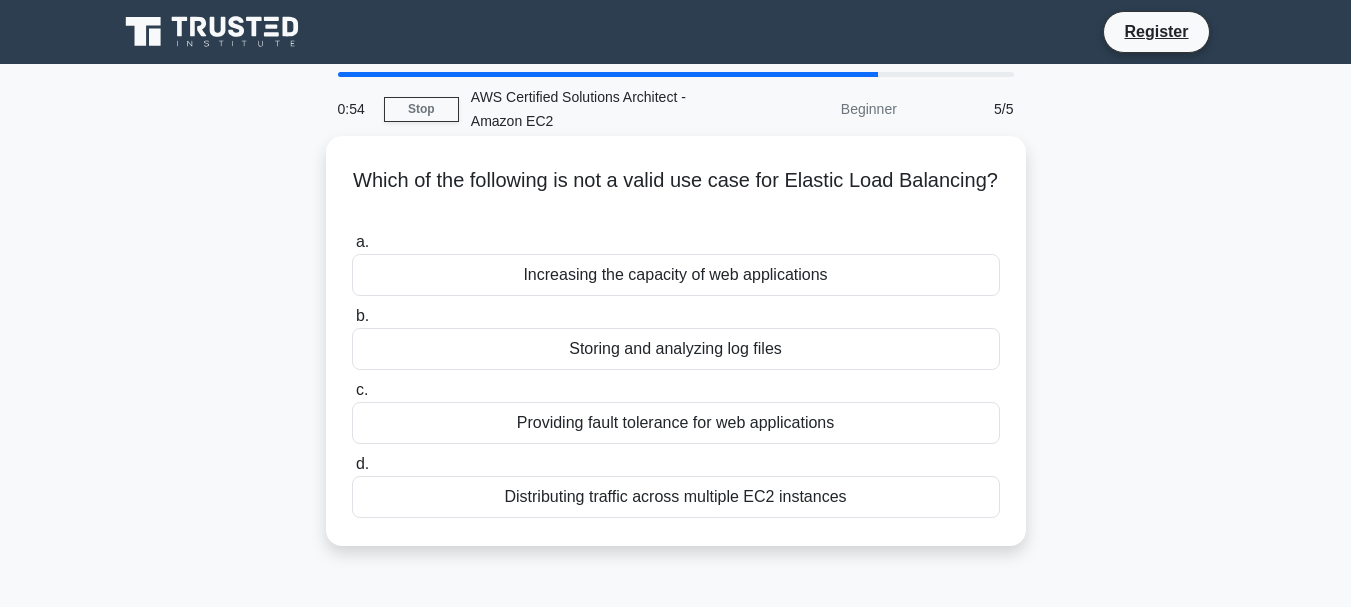 click on "Storing and analyzing log files" at bounding box center (676, 349) 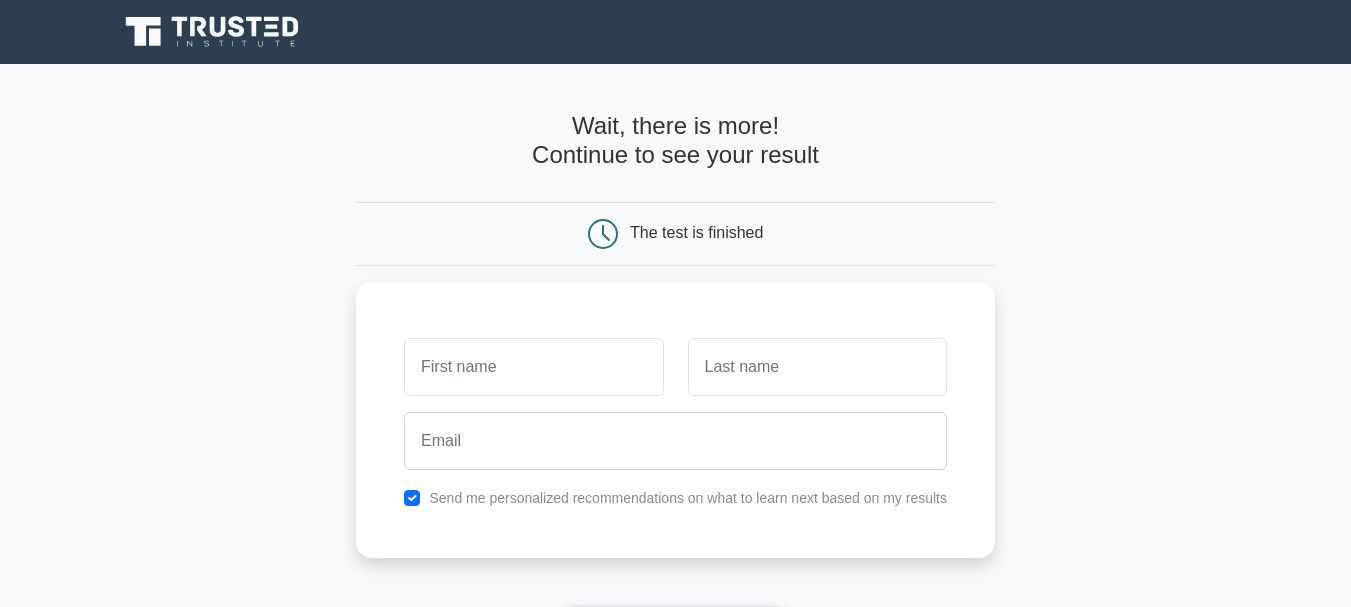 scroll, scrollTop: 0, scrollLeft: 0, axis: both 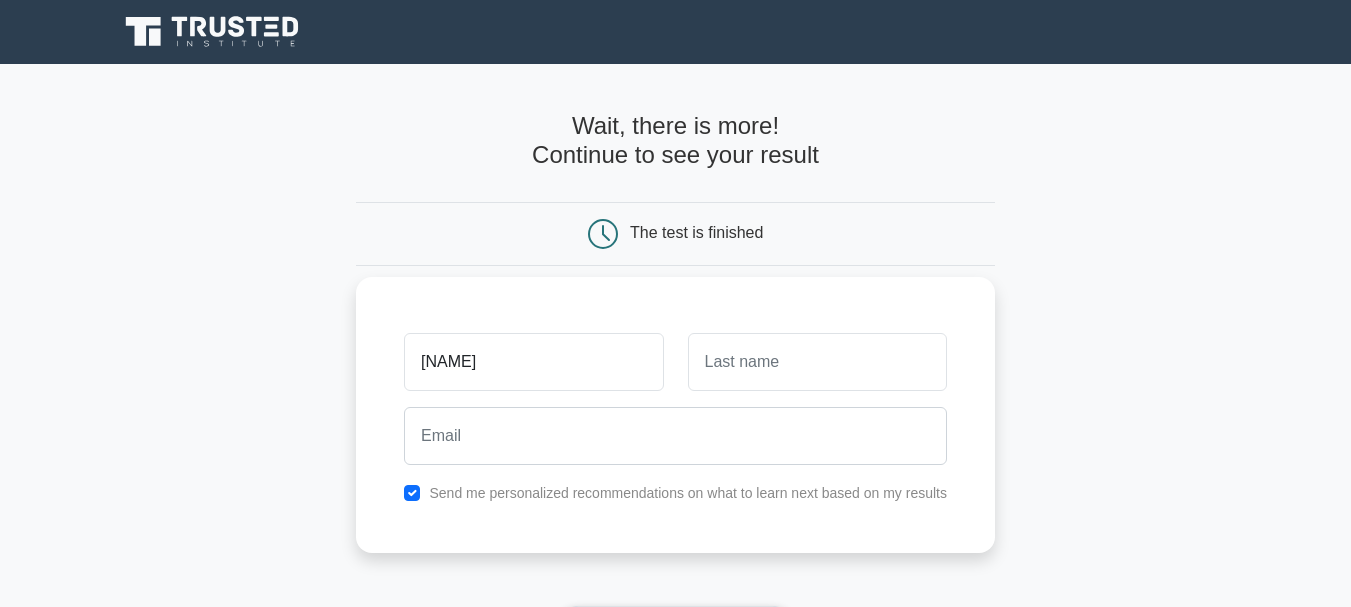 type on "parvati" 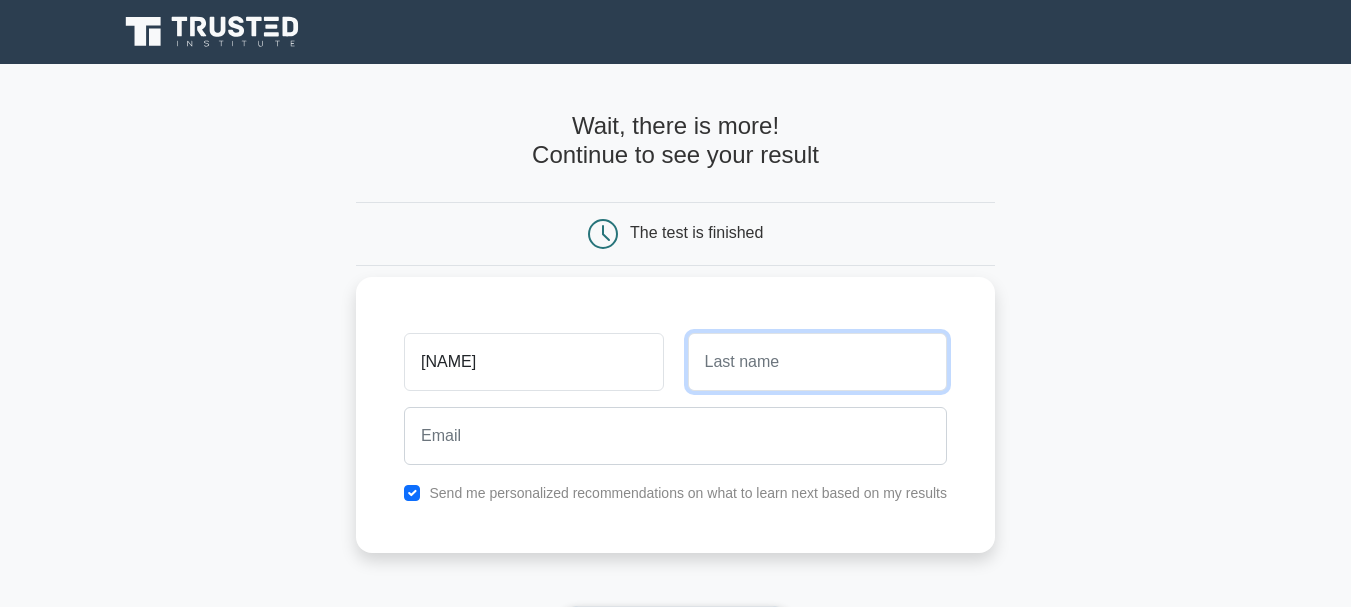 click at bounding box center (817, 362) 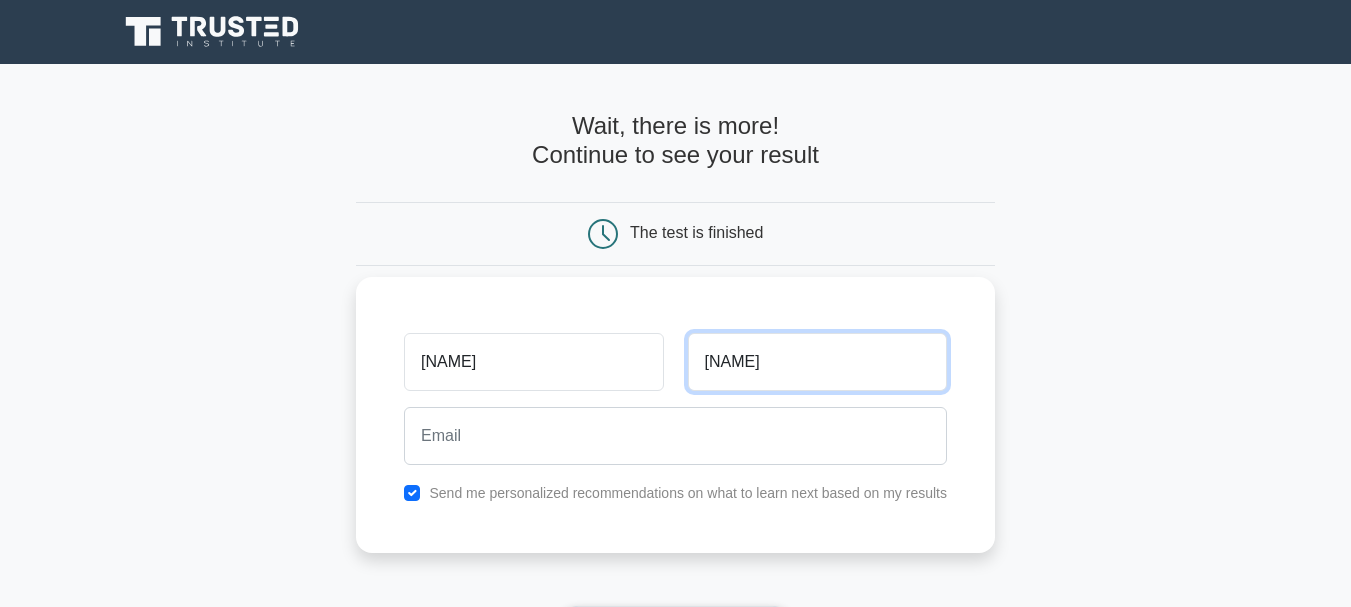 type on "gore" 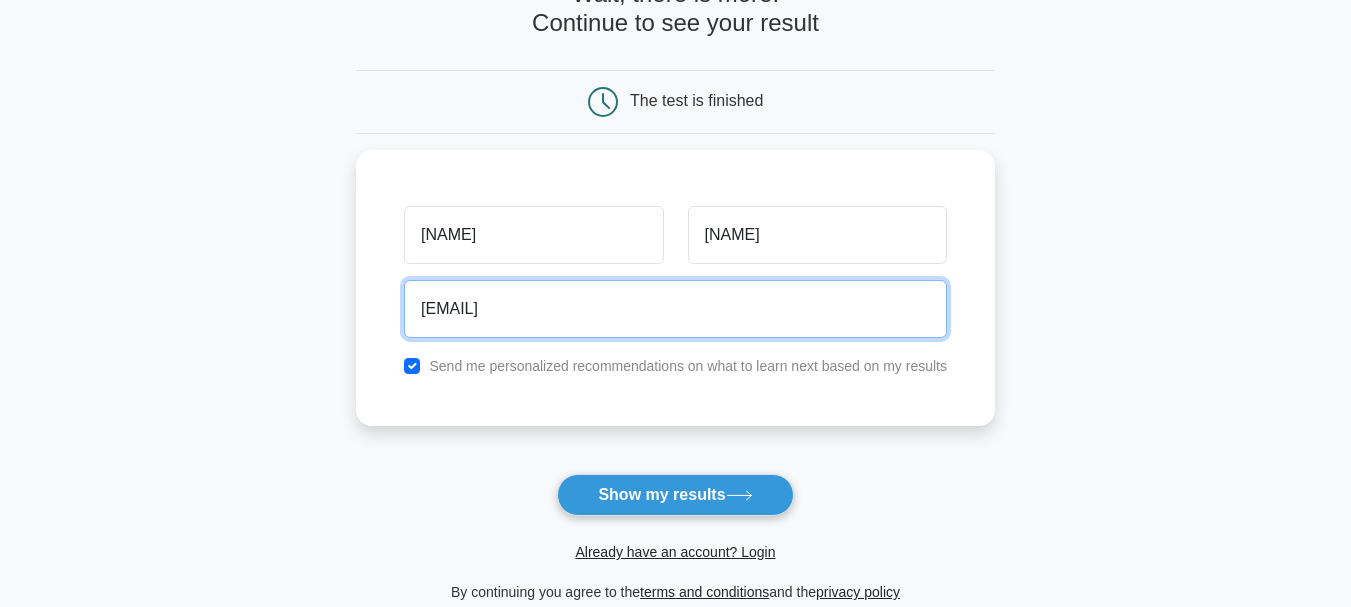 scroll, scrollTop: 138, scrollLeft: 0, axis: vertical 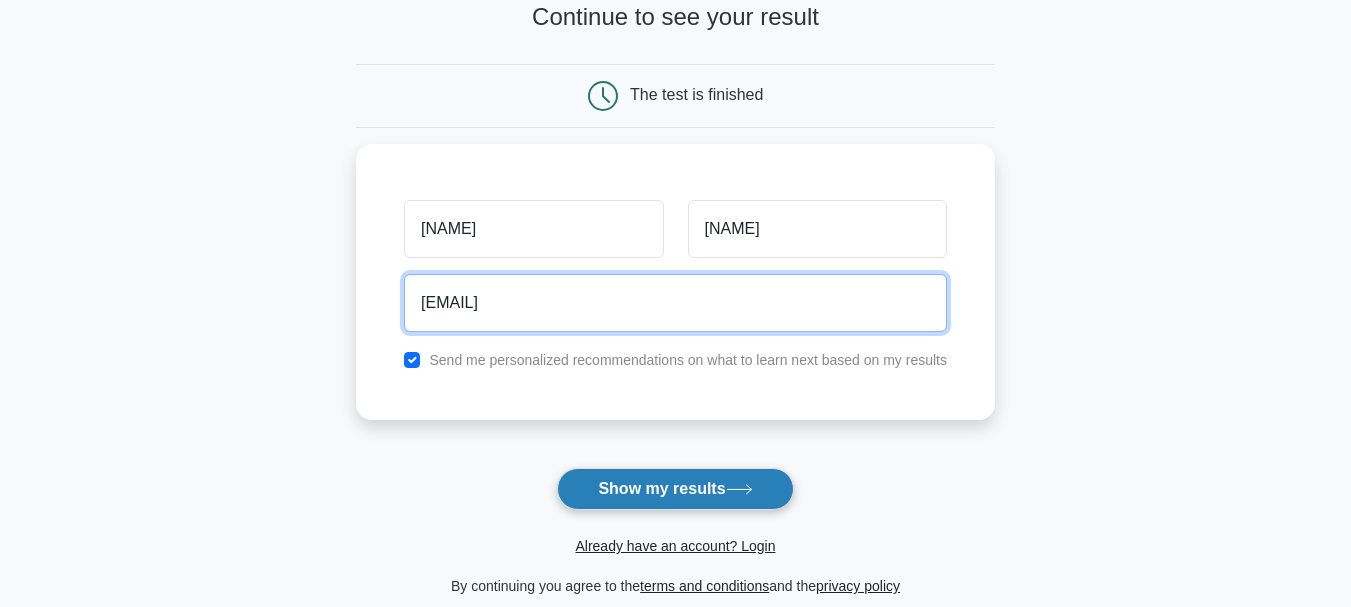 type on "goreparvati12@gmail.com" 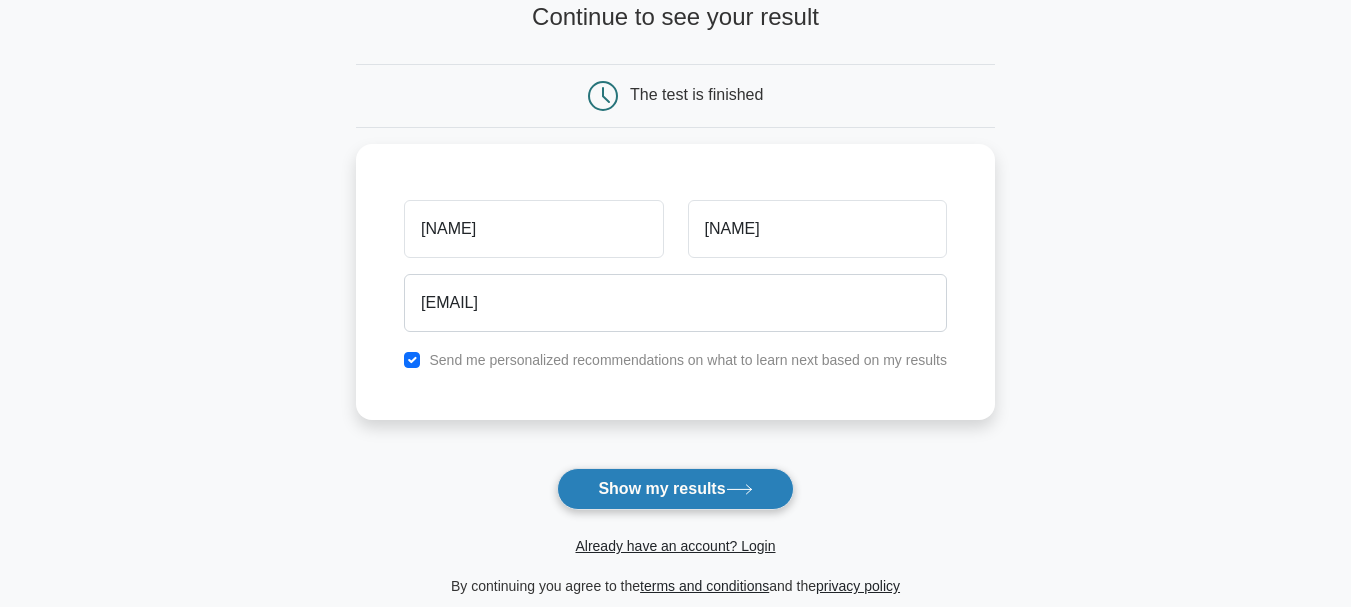 click on "Show my results" at bounding box center [675, 489] 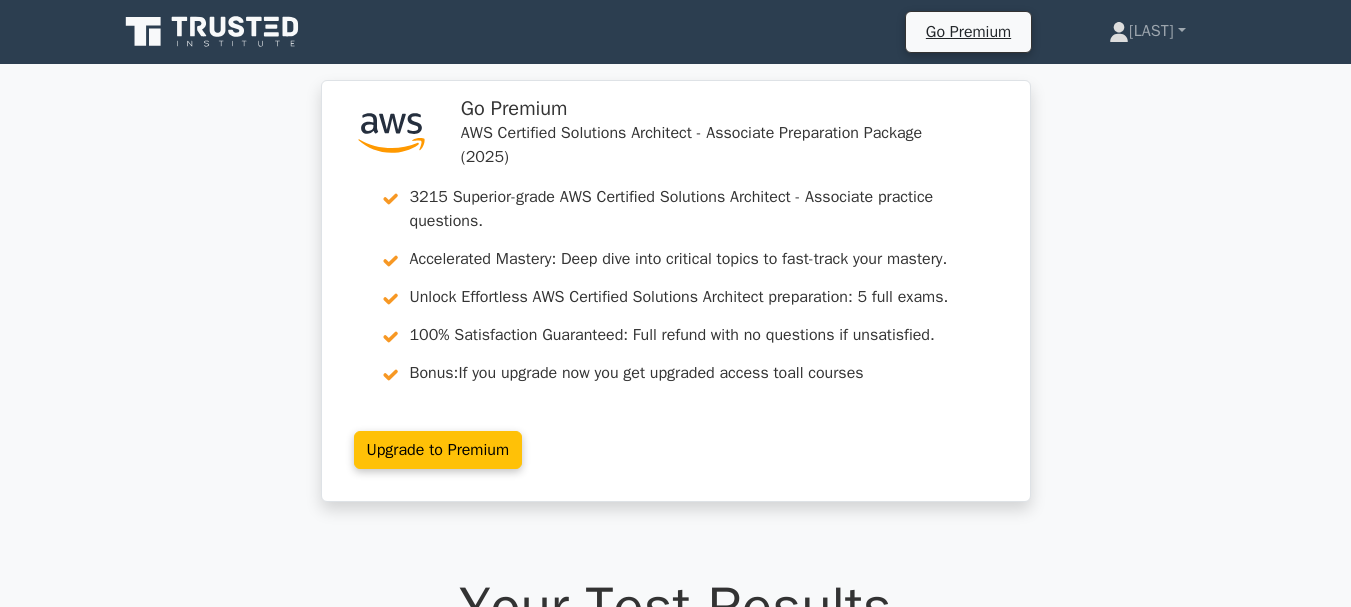 scroll, scrollTop: 0, scrollLeft: 0, axis: both 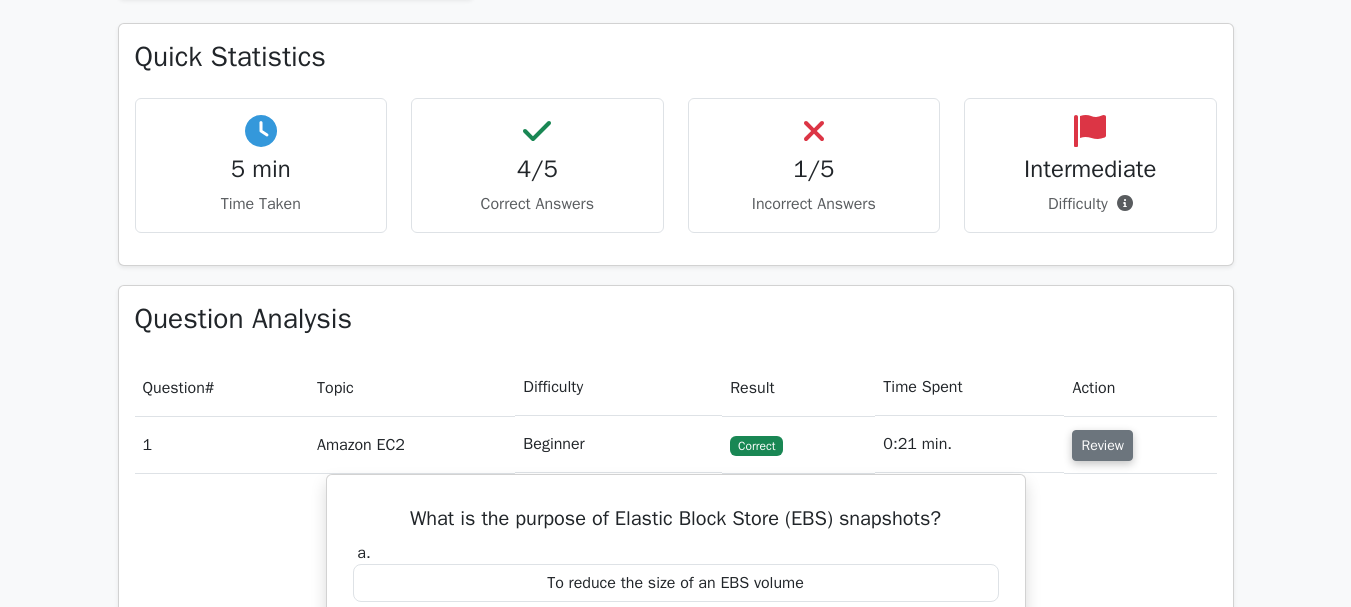 click on "Review" at bounding box center (1102, 445) 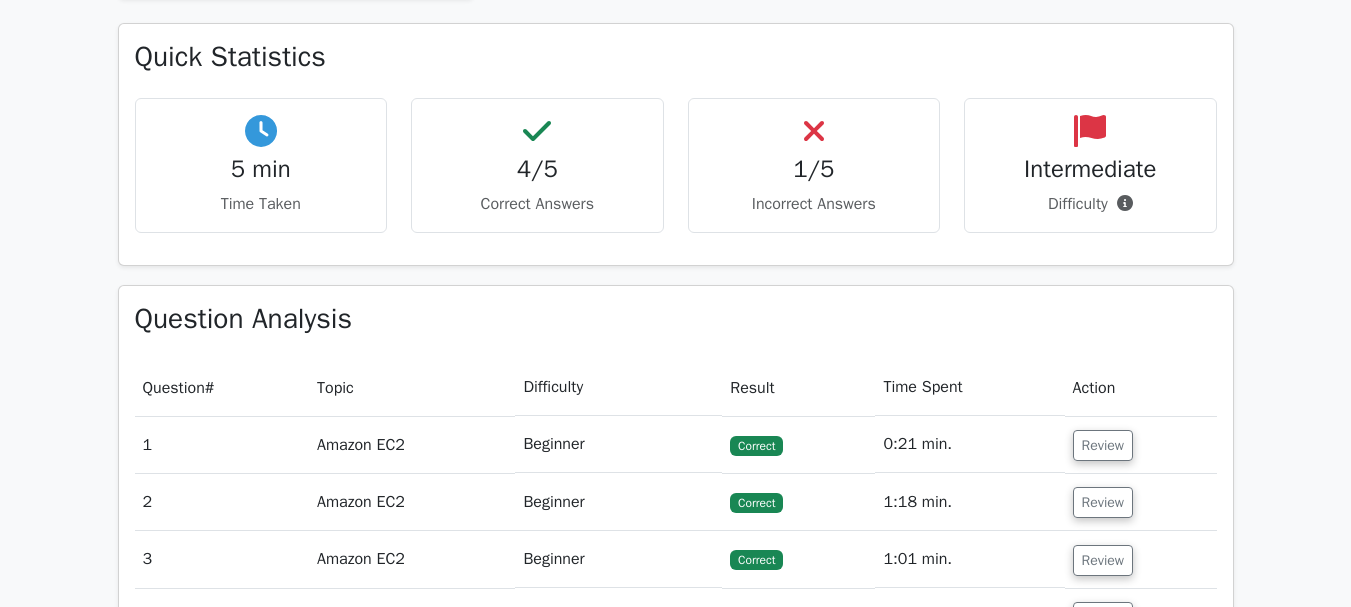 click on "2" at bounding box center [222, 502] 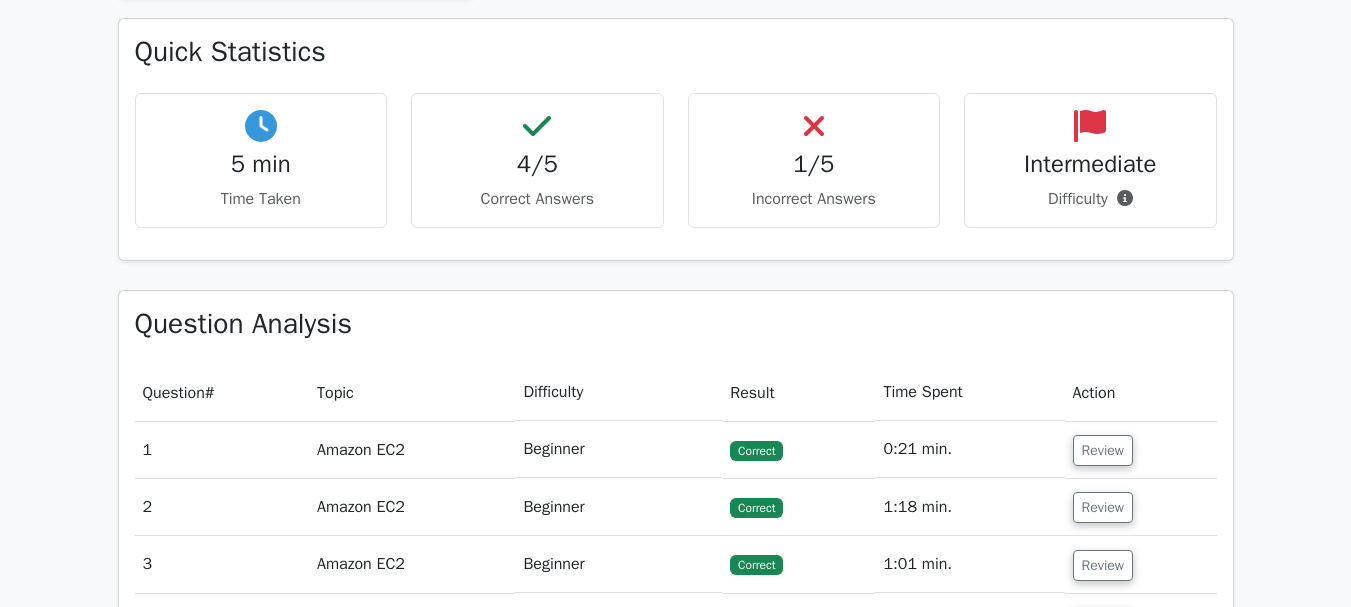 click on "4/5
Correct Answers" at bounding box center [537, 160] 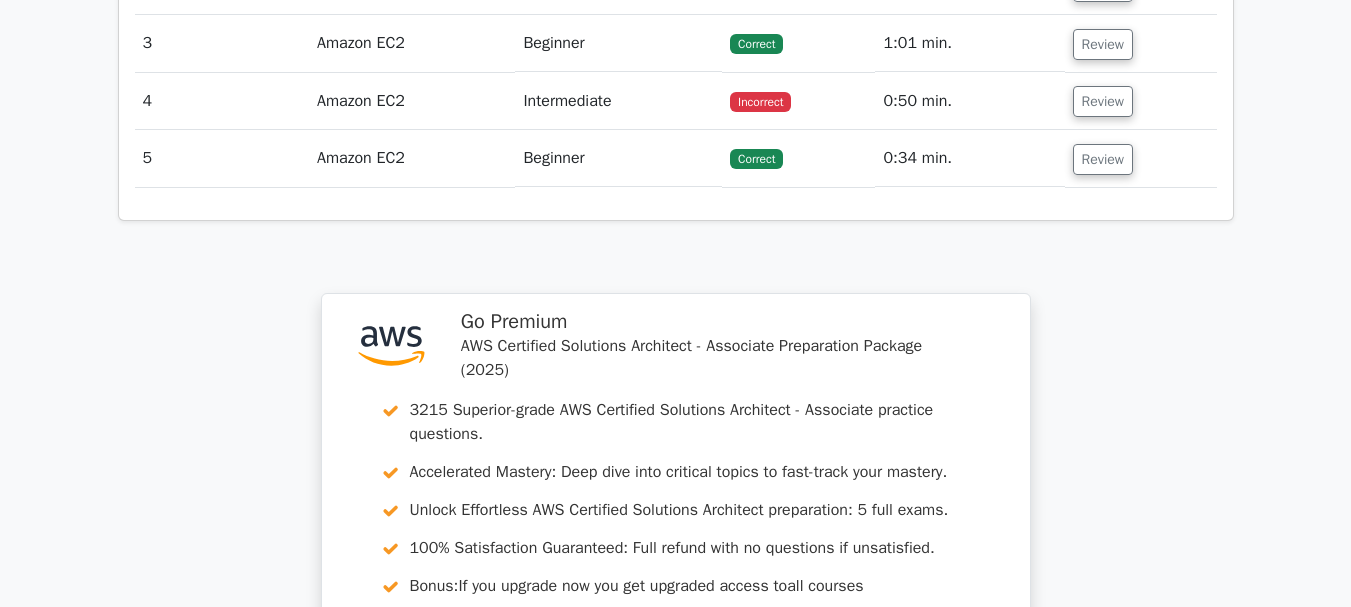 scroll, scrollTop: 1578, scrollLeft: 0, axis: vertical 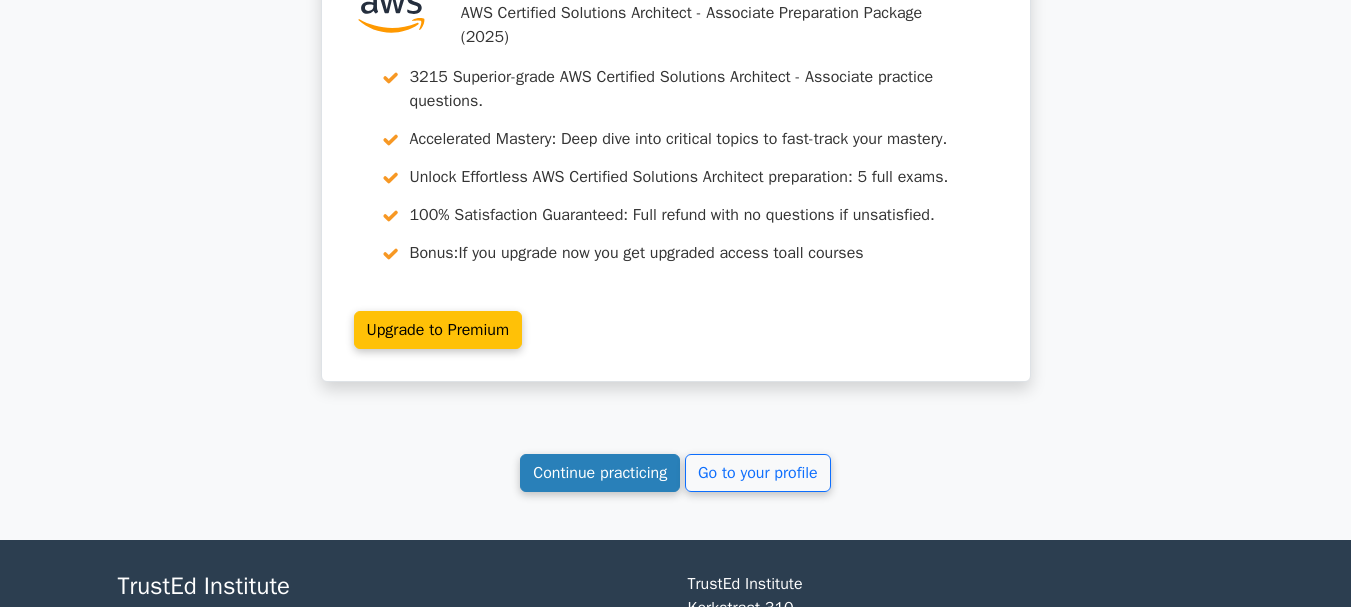 click on "Continue practicing" at bounding box center [600, 473] 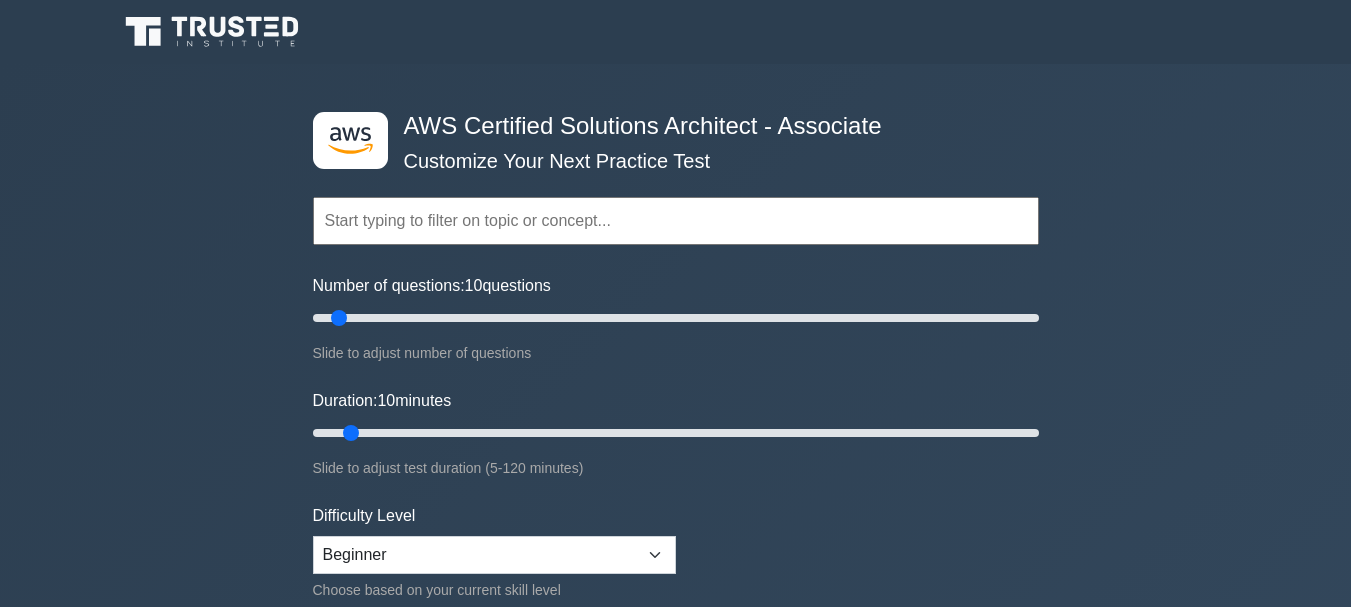 scroll, scrollTop: 0, scrollLeft: 0, axis: both 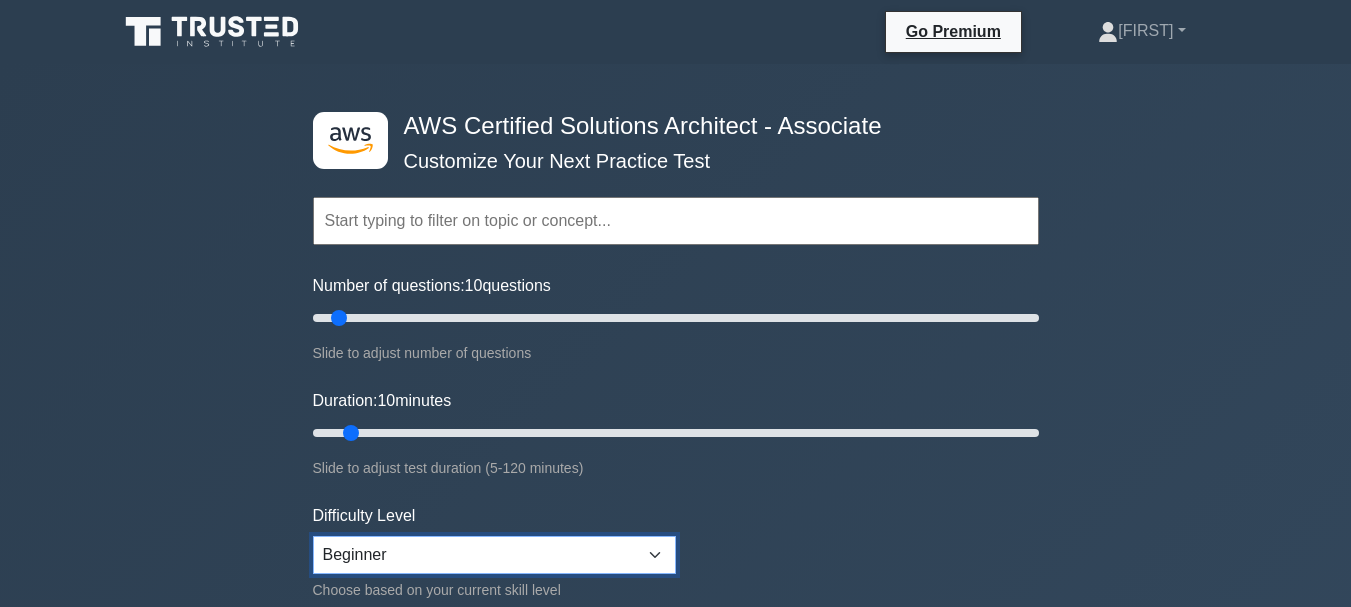 click on "Beginner
Intermediate
Expert" at bounding box center [494, 555] 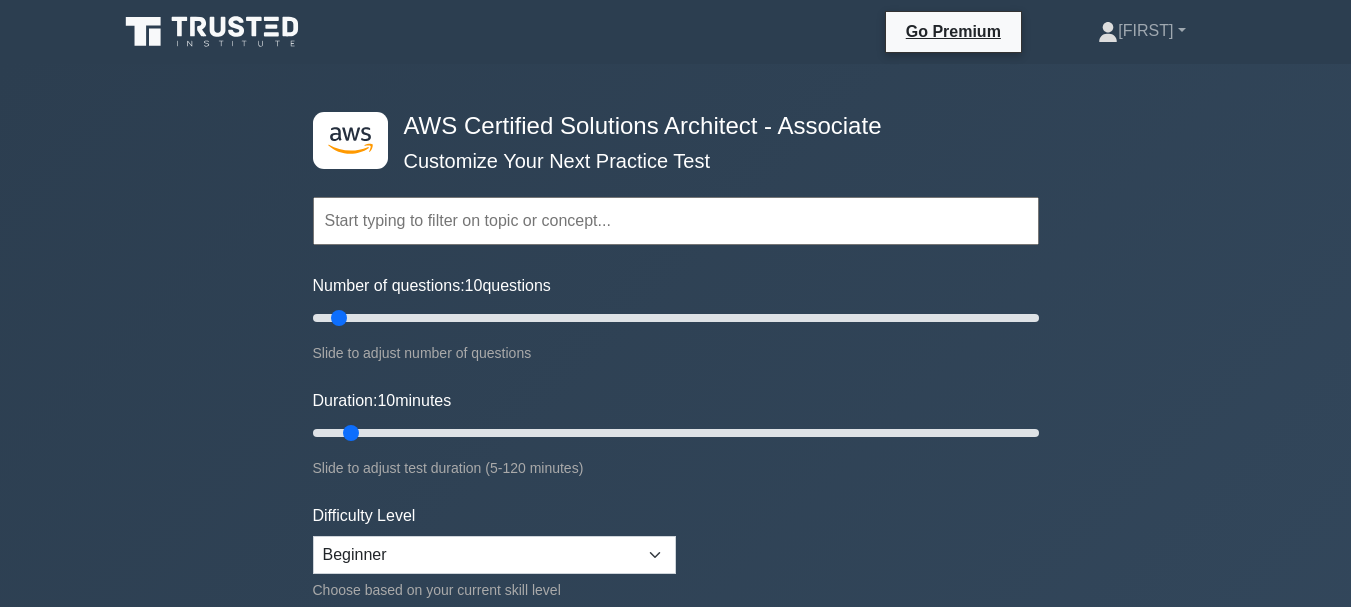 click on "Topics
Amazon EC2
Amazon S3
Amazon VPC
AWS Identity and Access Management (IAM)
Elastic Load Balancing (ELB)
AWS Lambda
Amazon RDS
AWS CloudFormation
Amazon Route 53
AWS CloudFront" at bounding box center (676, 445) 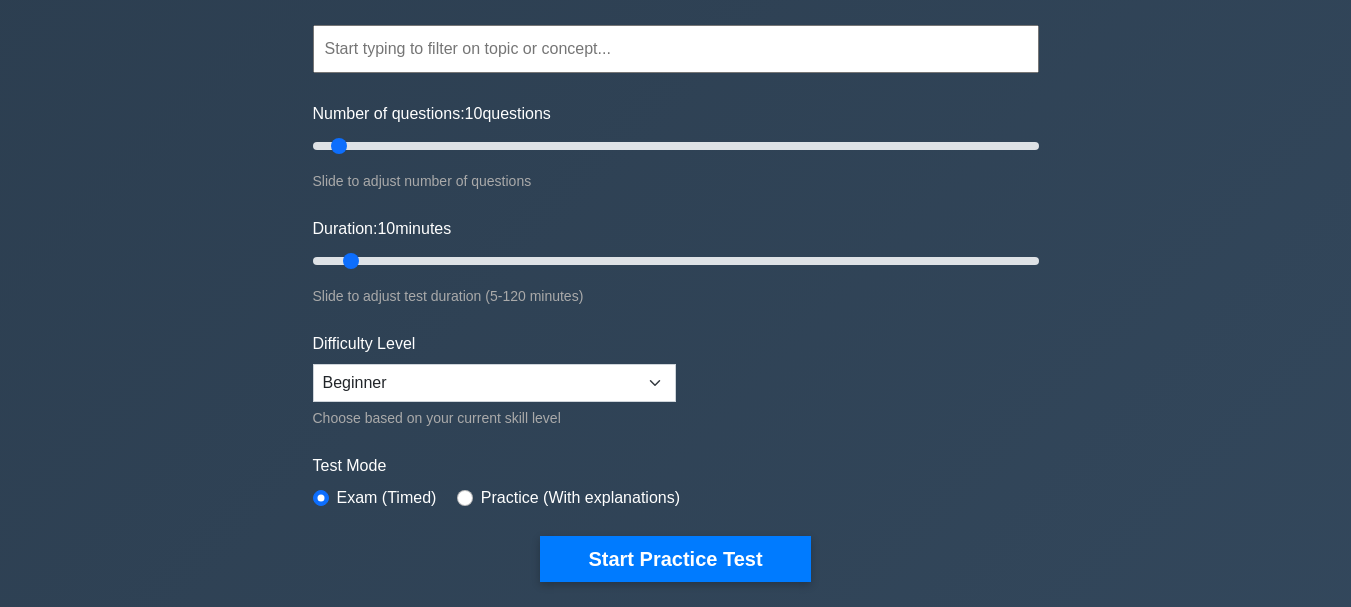 scroll, scrollTop: 0, scrollLeft: 0, axis: both 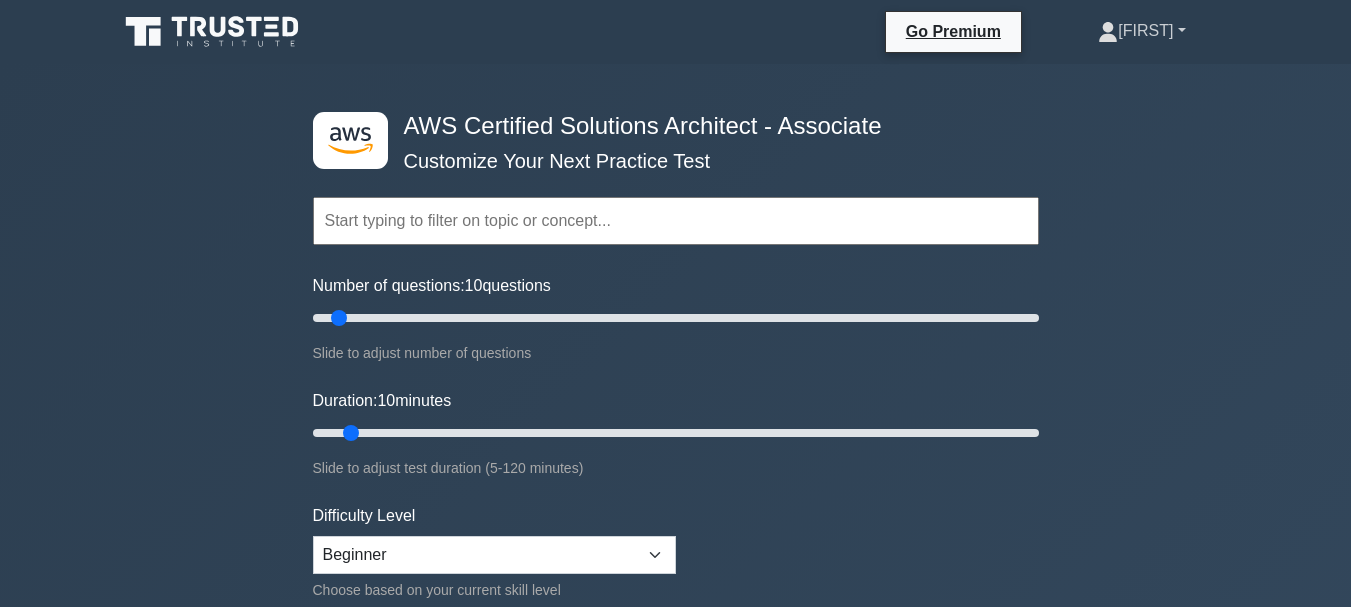 click on "[FIRST]" at bounding box center [1141, 31] 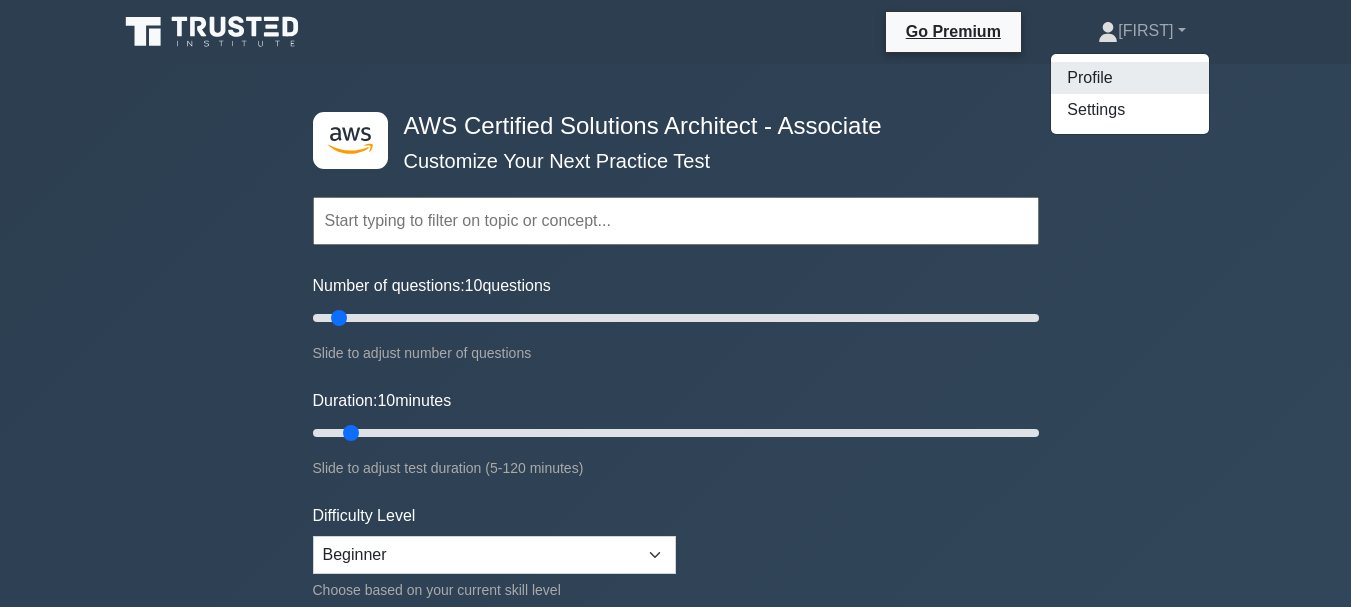 click on "Profile" at bounding box center [1130, 78] 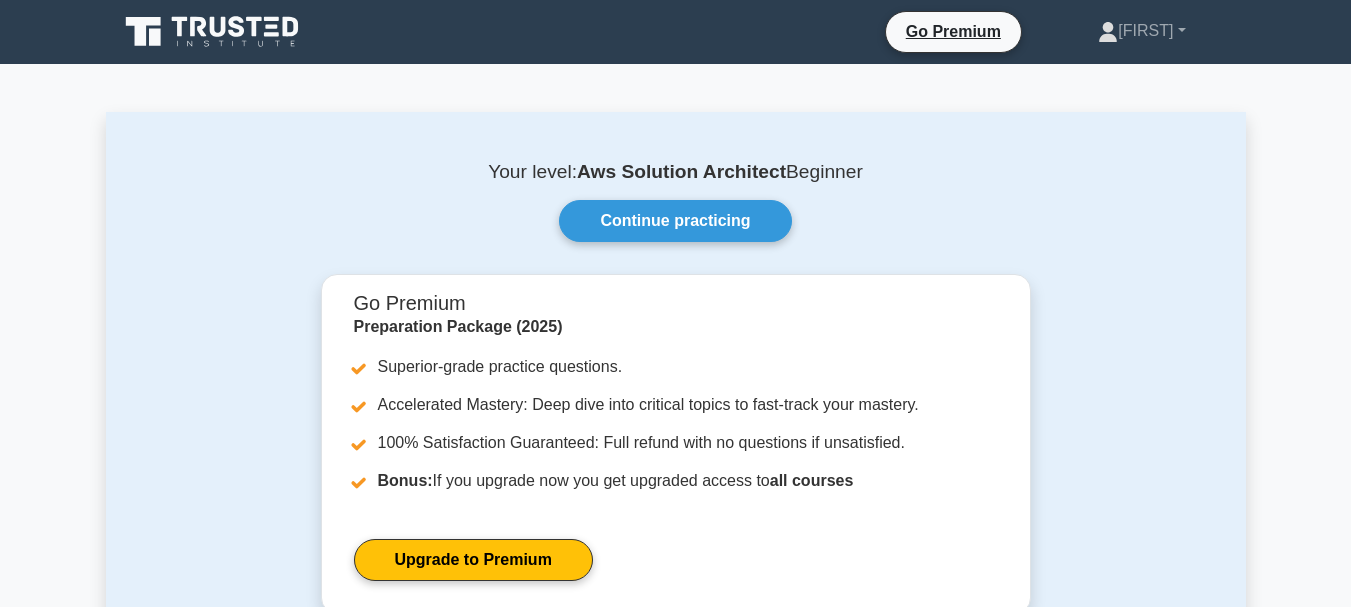 scroll, scrollTop: 0, scrollLeft: 0, axis: both 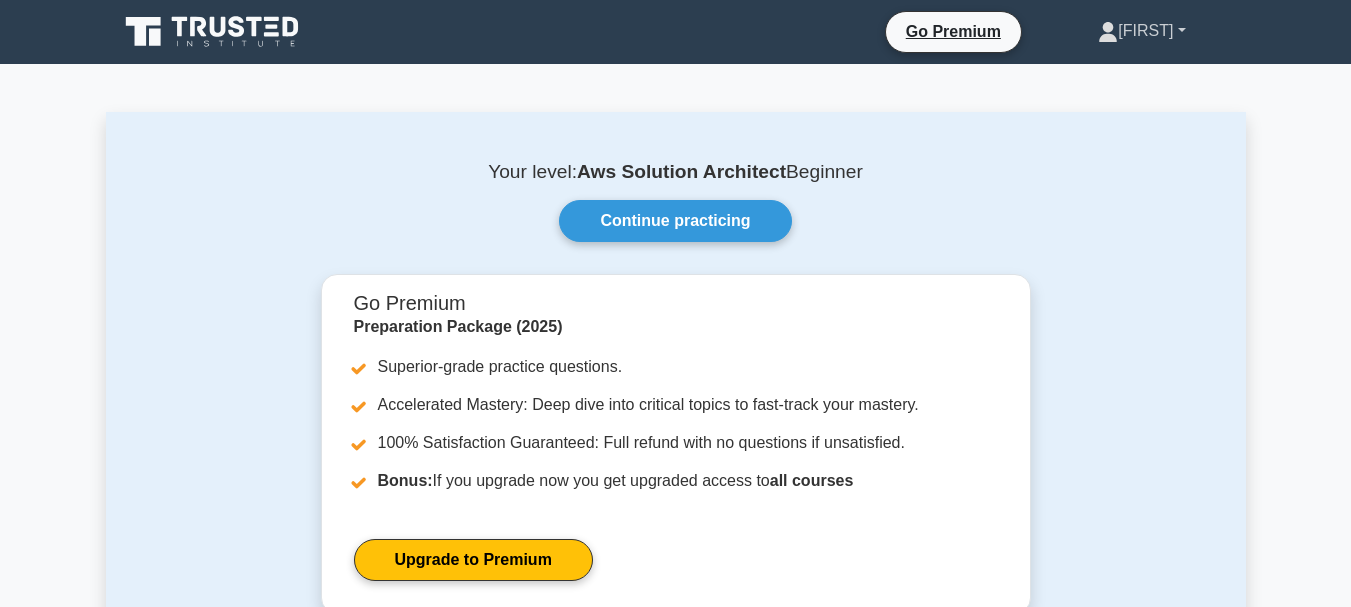 click on "[FIRST]" at bounding box center [1141, 31] 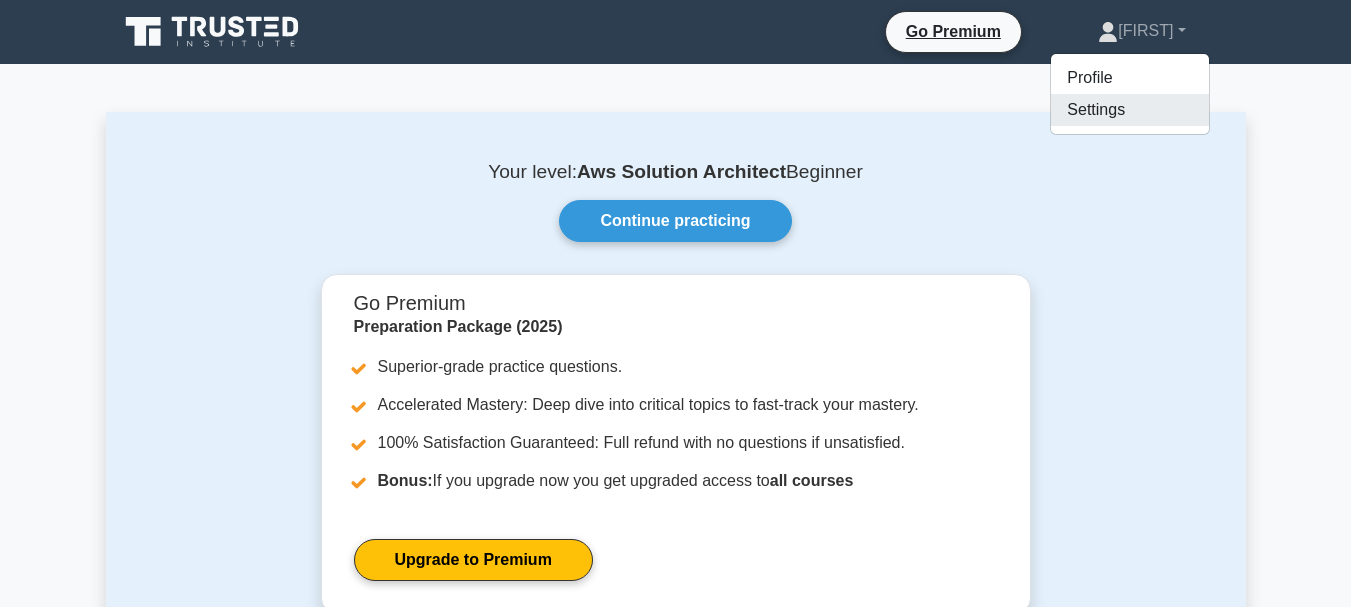 click on "Settings" at bounding box center [1130, 110] 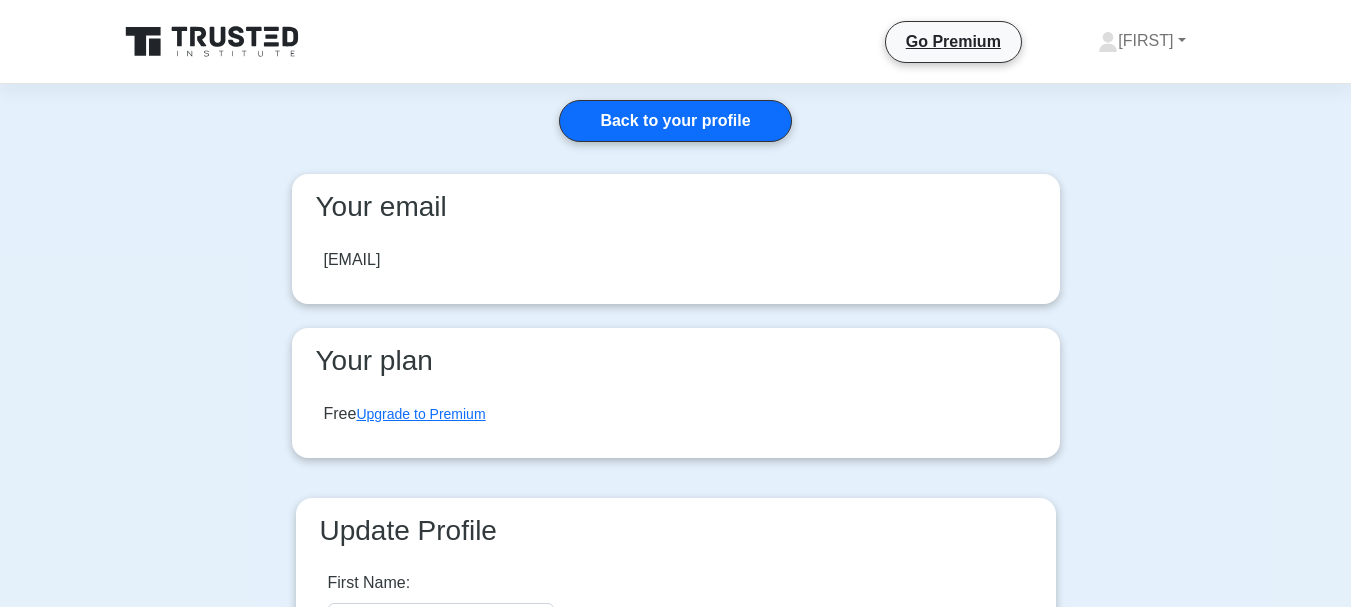 scroll, scrollTop: 0, scrollLeft: 0, axis: both 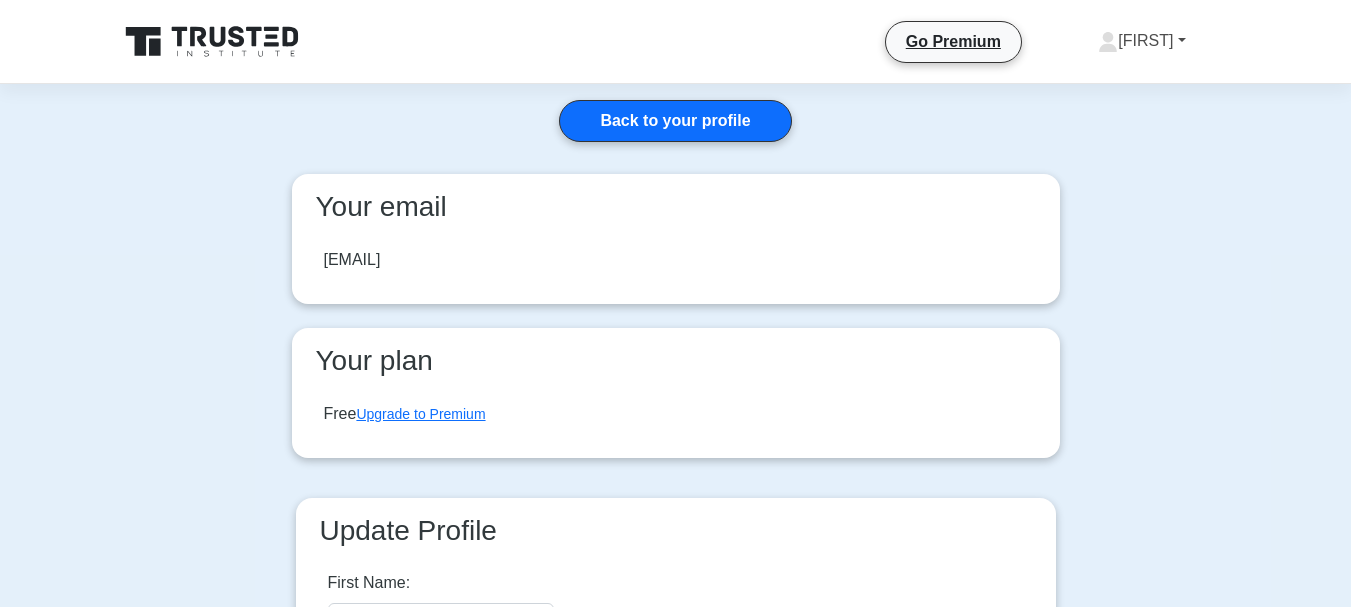 click on "[FIRST]" at bounding box center [1141, 41] 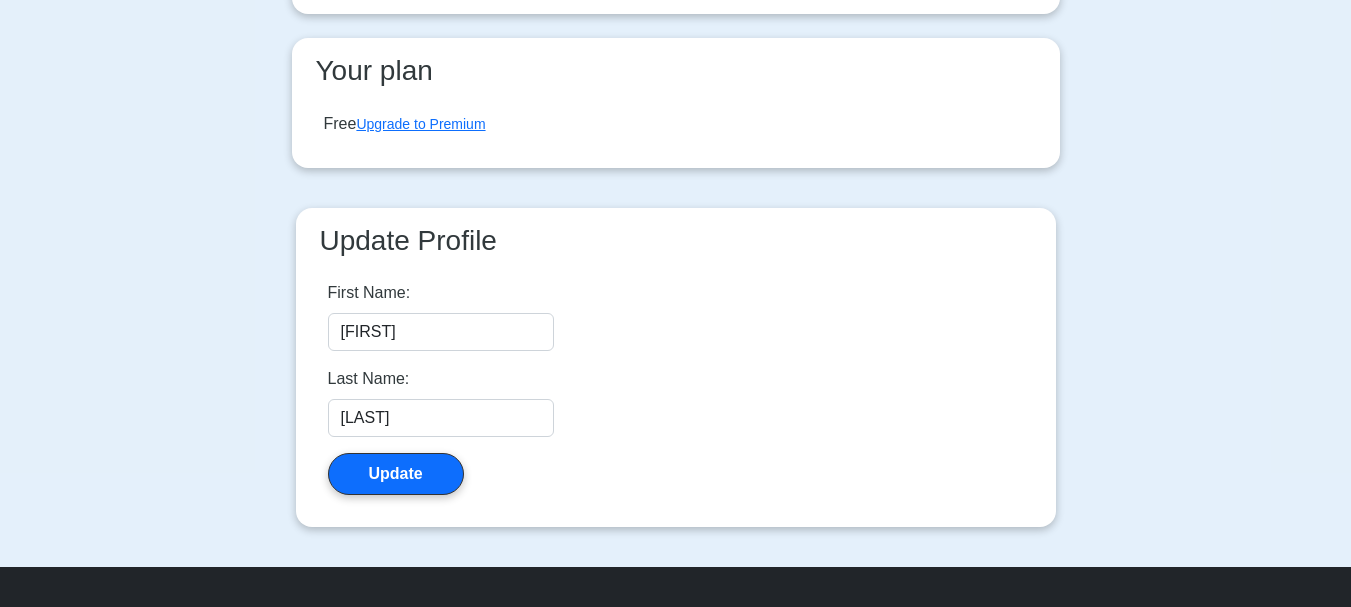 scroll, scrollTop: 320, scrollLeft: 0, axis: vertical 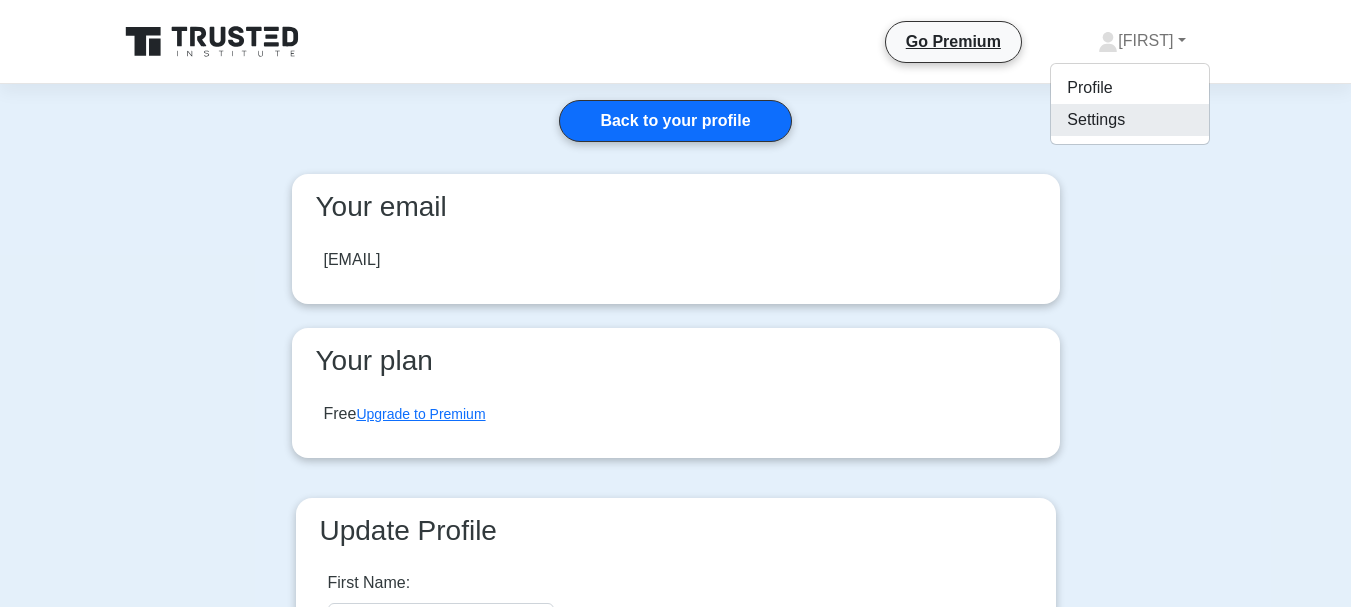 click on "Settings" at bounding box center [1130, 120] 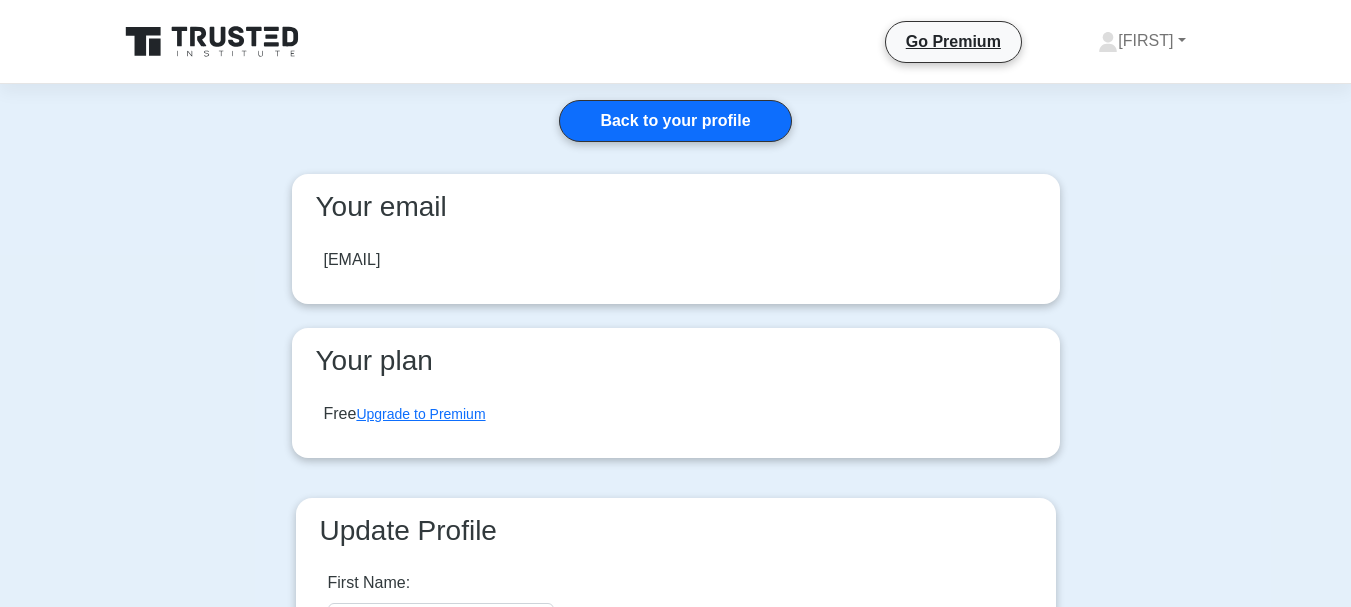scroll, scrollTop: 0, scrollLeft: 0, axis: both 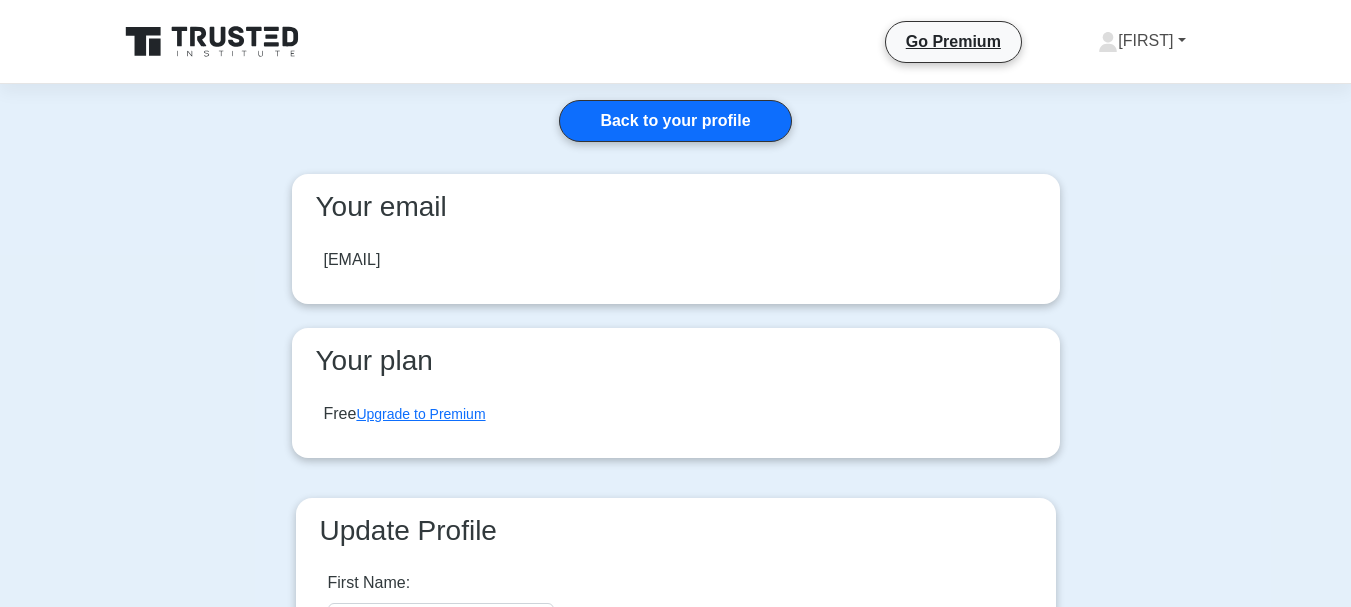 click on "[FIRST]" at bounding box center [1141, 41] 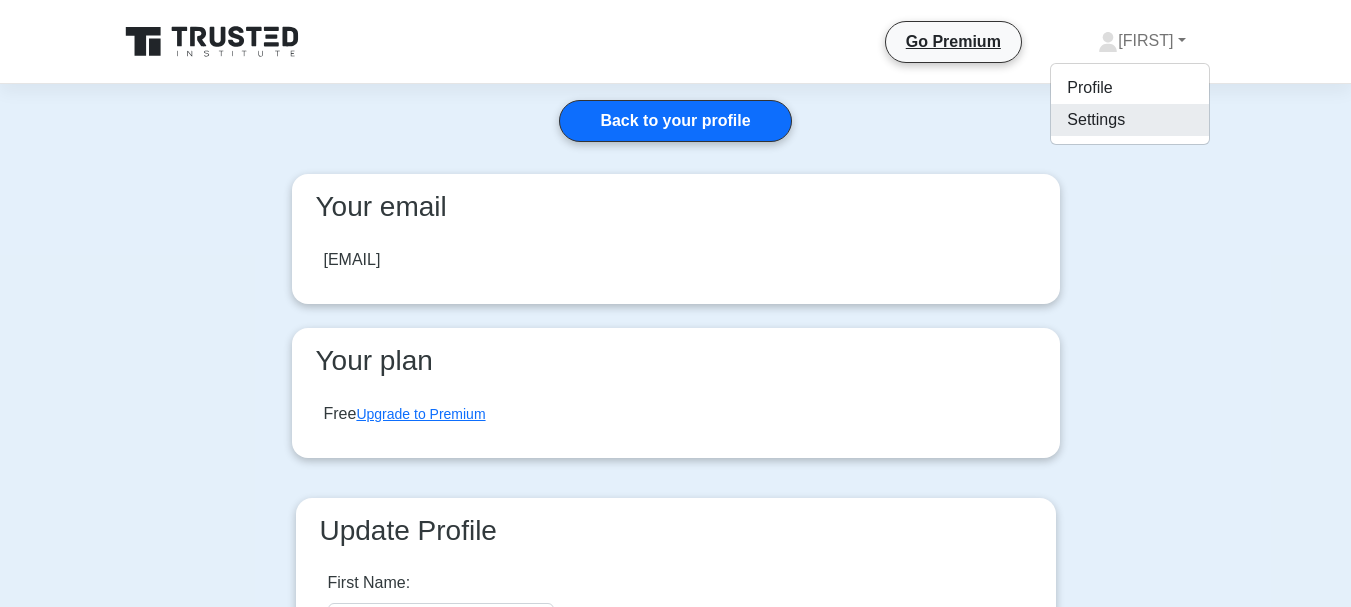 click on "Settings" at bounding box center [1130, 120] 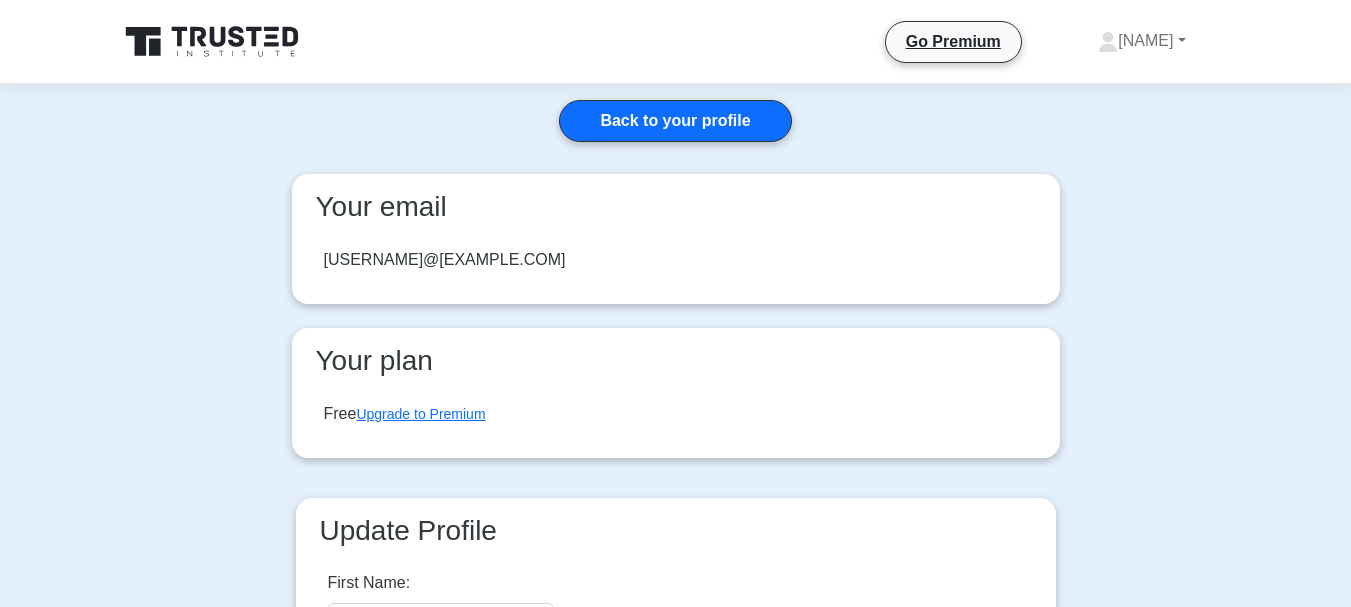 scroll, scrollTop: 0, scrollLeft: 0, axis: both 